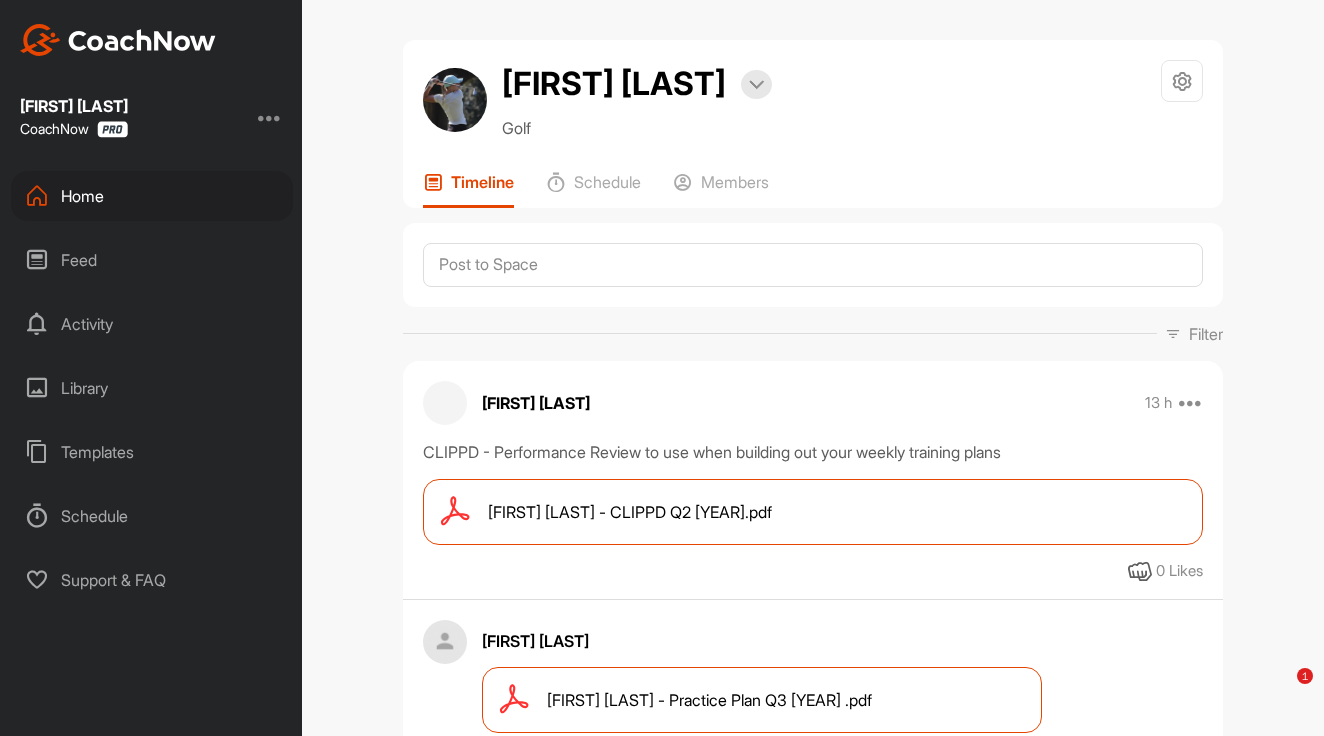 scroll, scrollTop: 0, scrollLeft: 0, axis: both 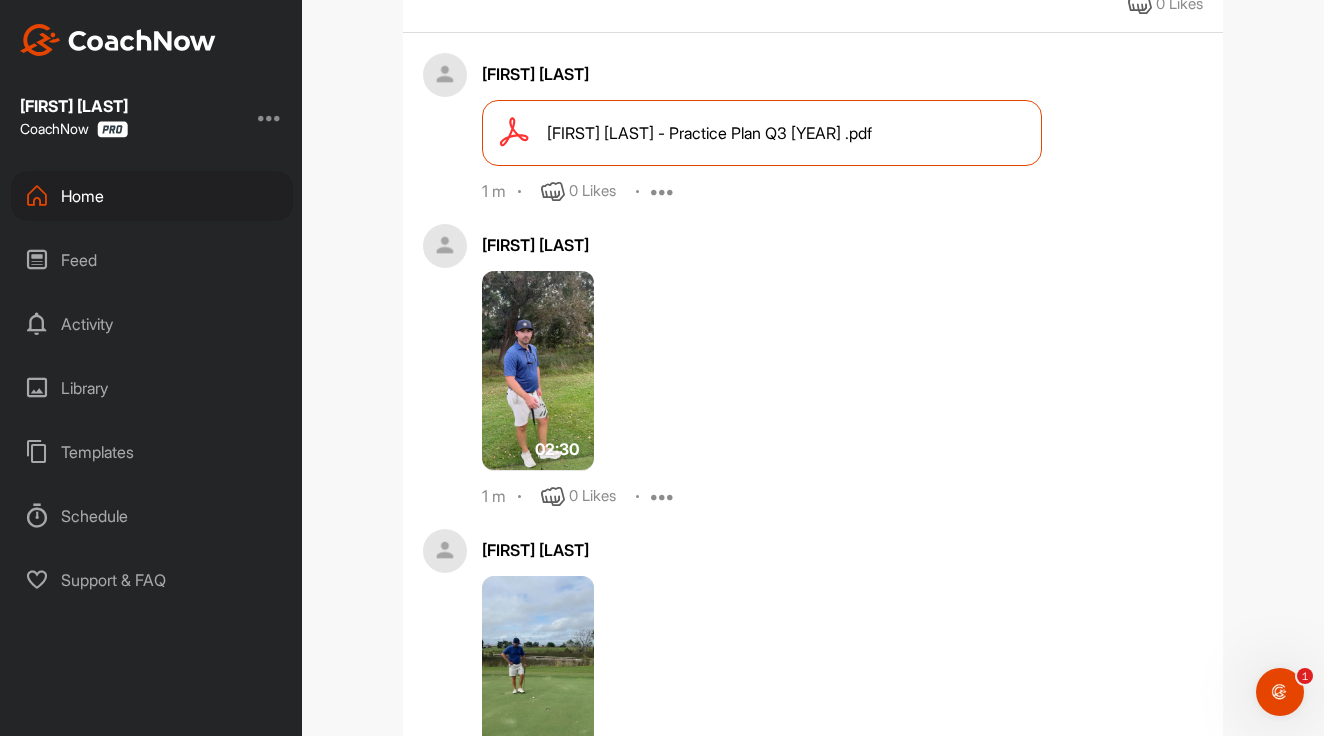click on "Feed" at bounding box center (152, 260) 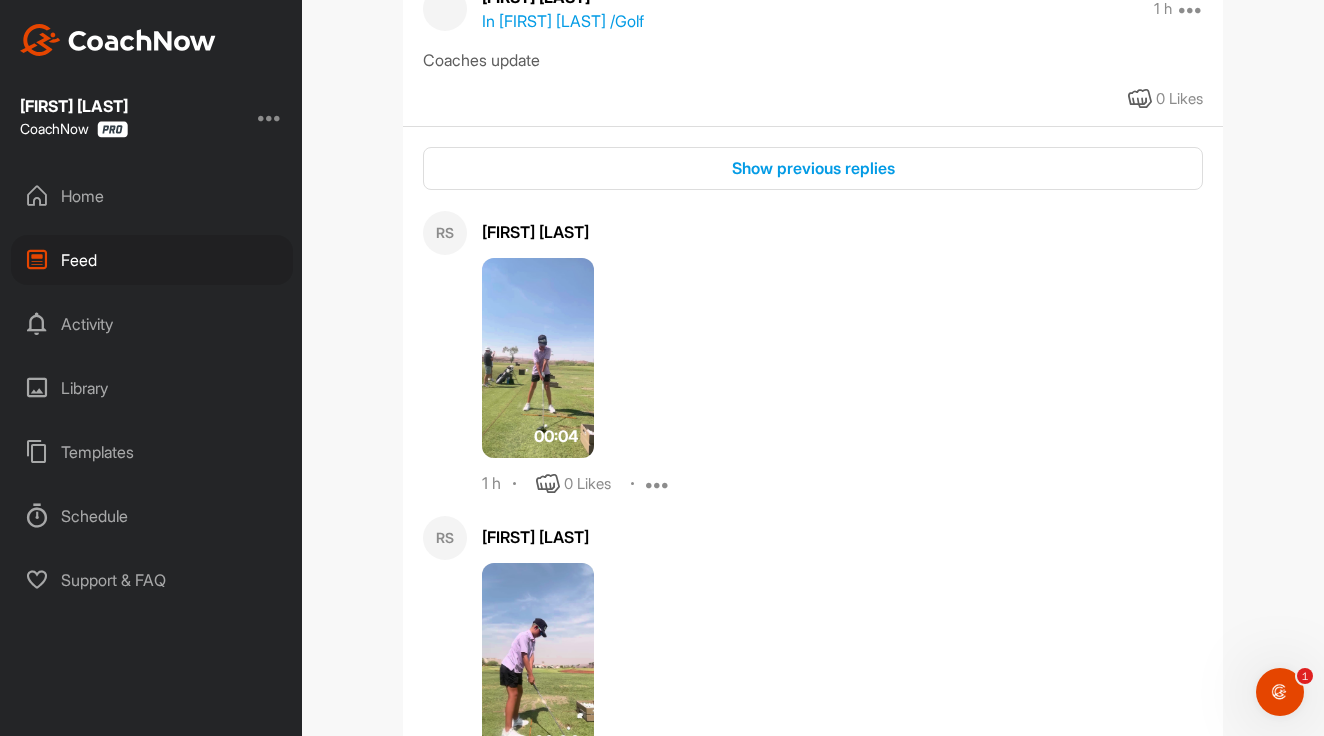 scroll, scrollTop: 167, scrollLeft: 0, axis: vertical 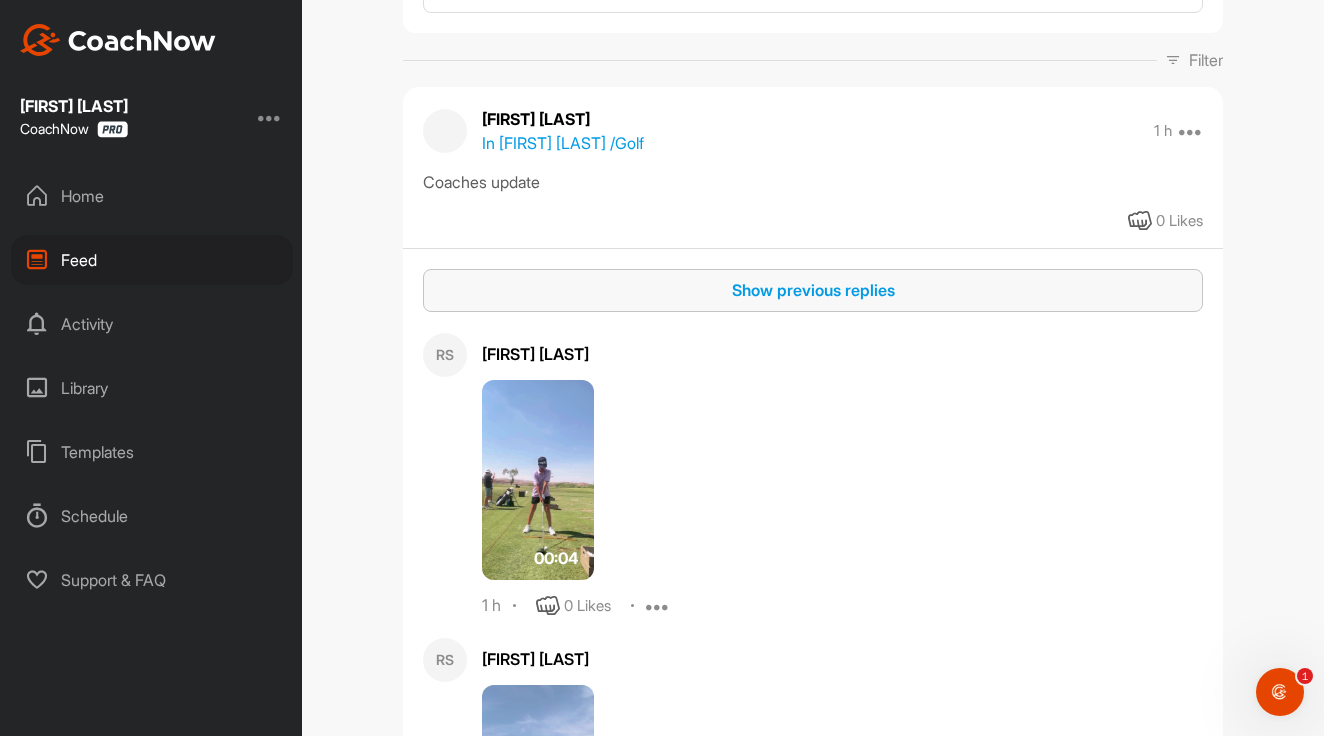 click on "Show previous replies" at bounding box center [813, 290] 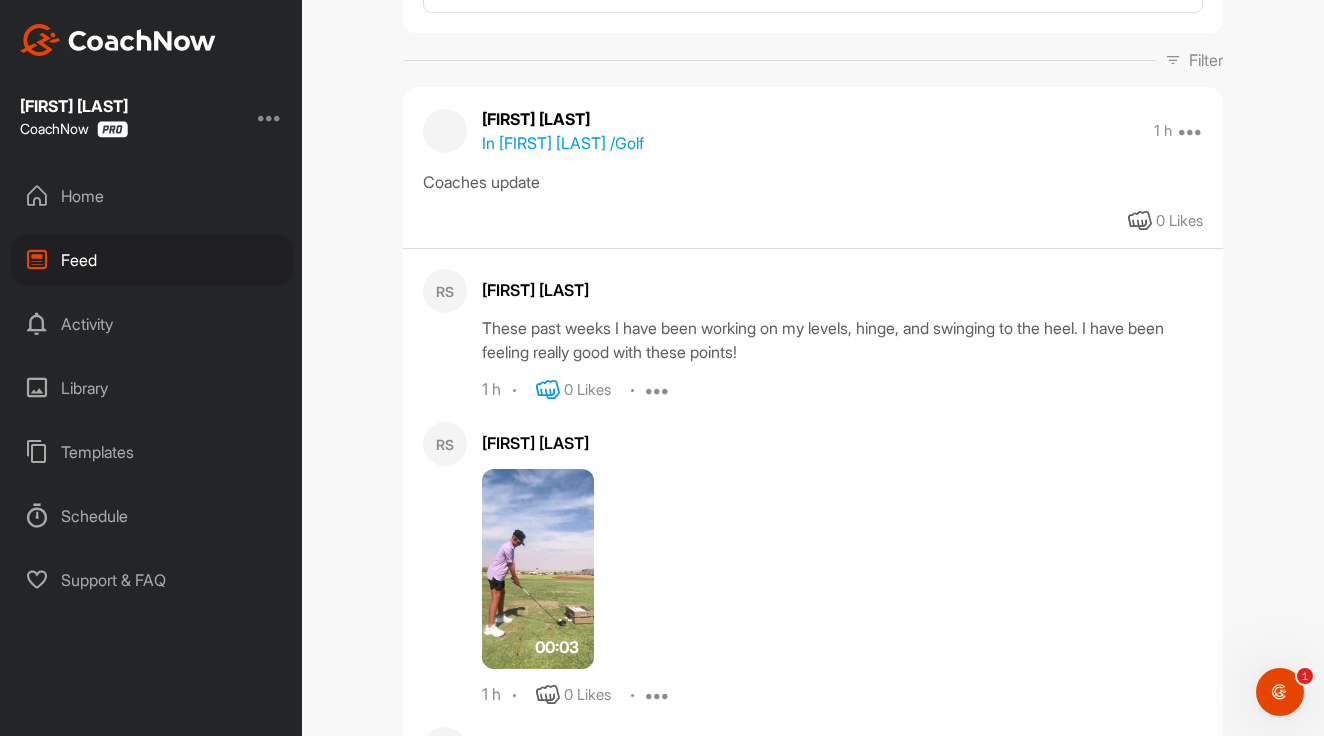 click at bounding box center [548, 390] 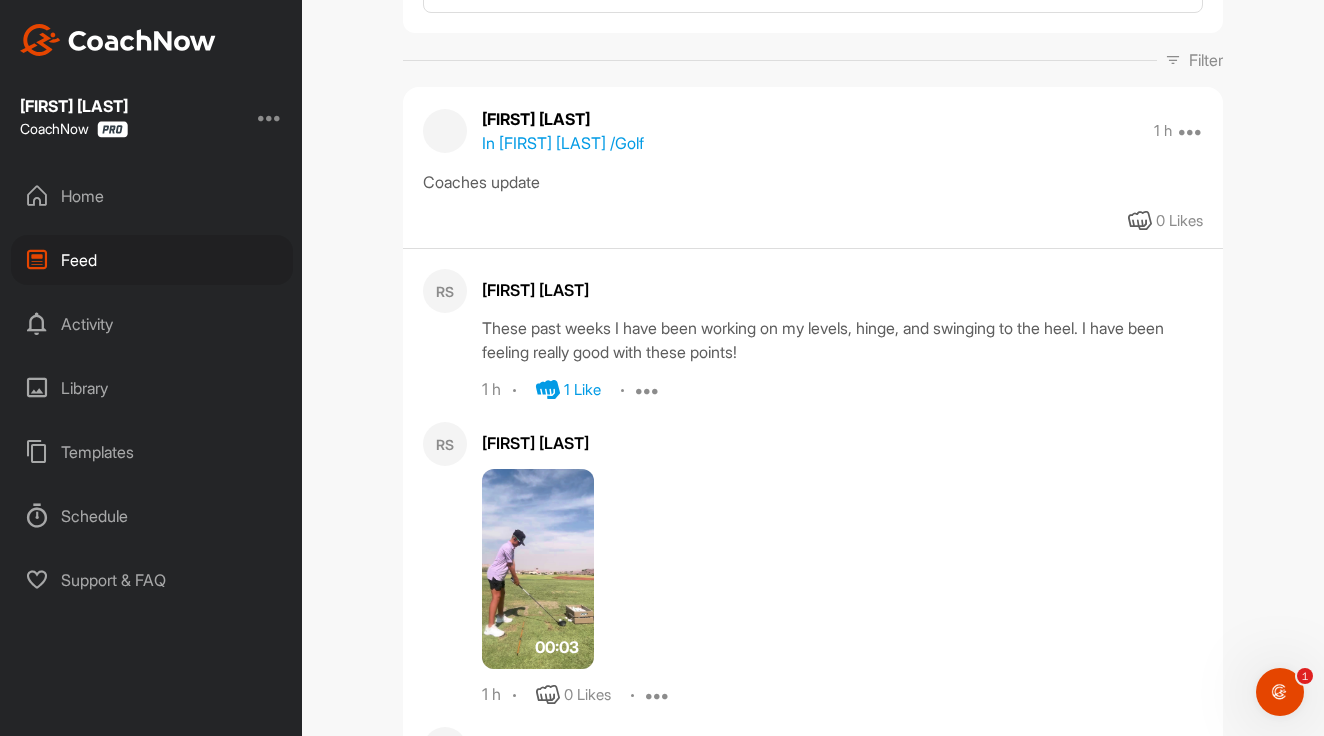 click on "Home" at bounding box center (152, 196) 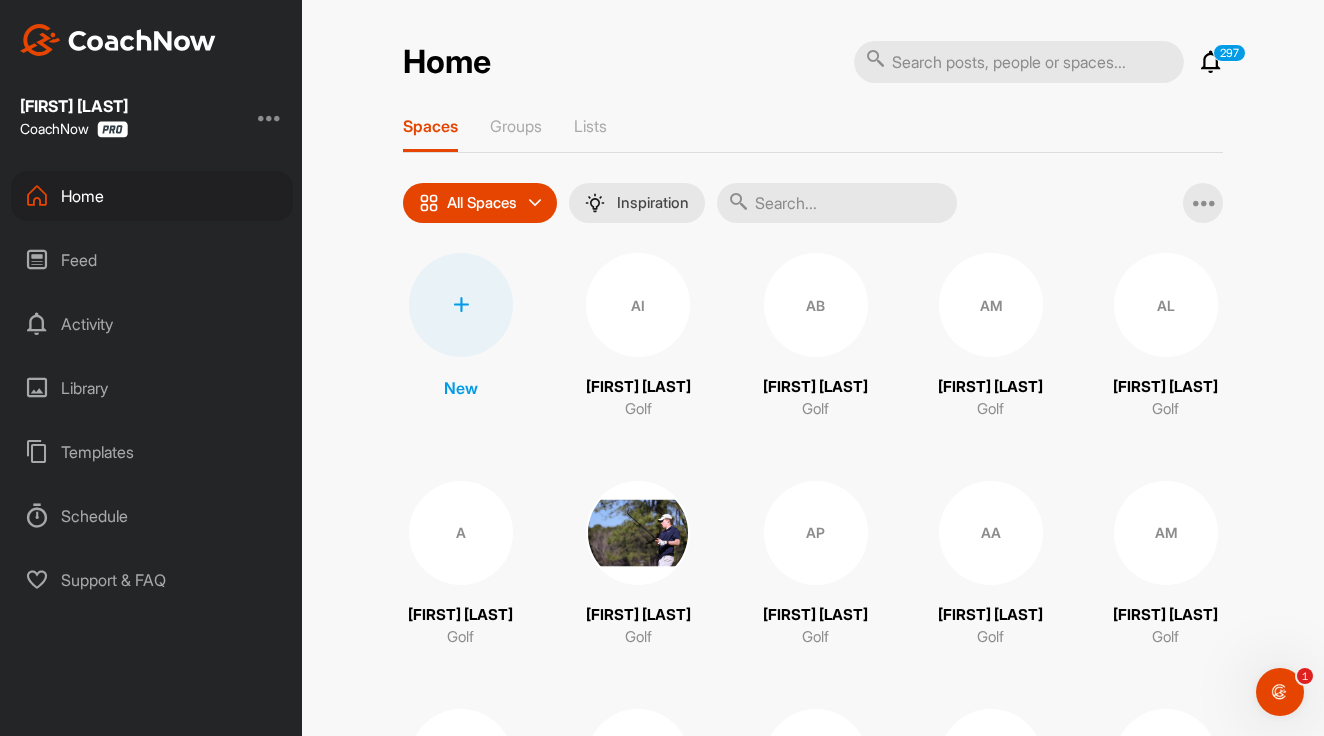 click at bounding box center (837, 203) 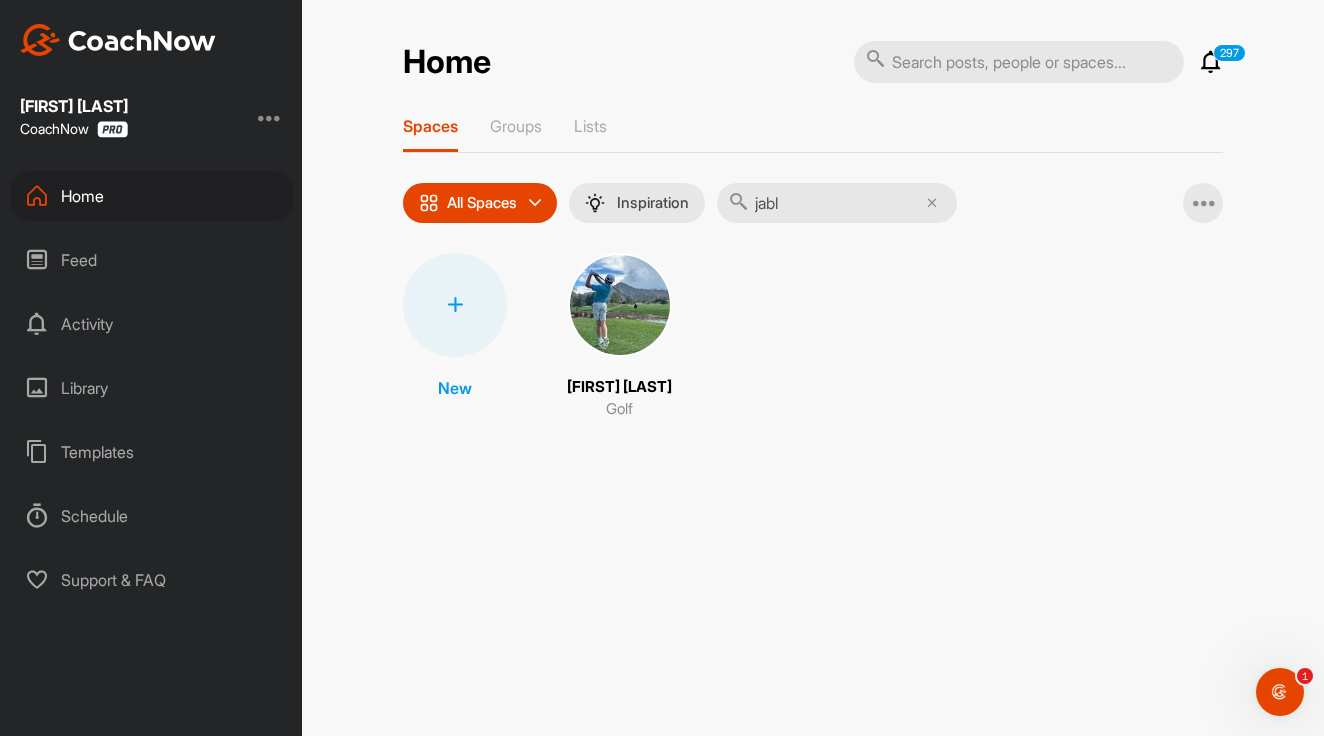 type on "jail" 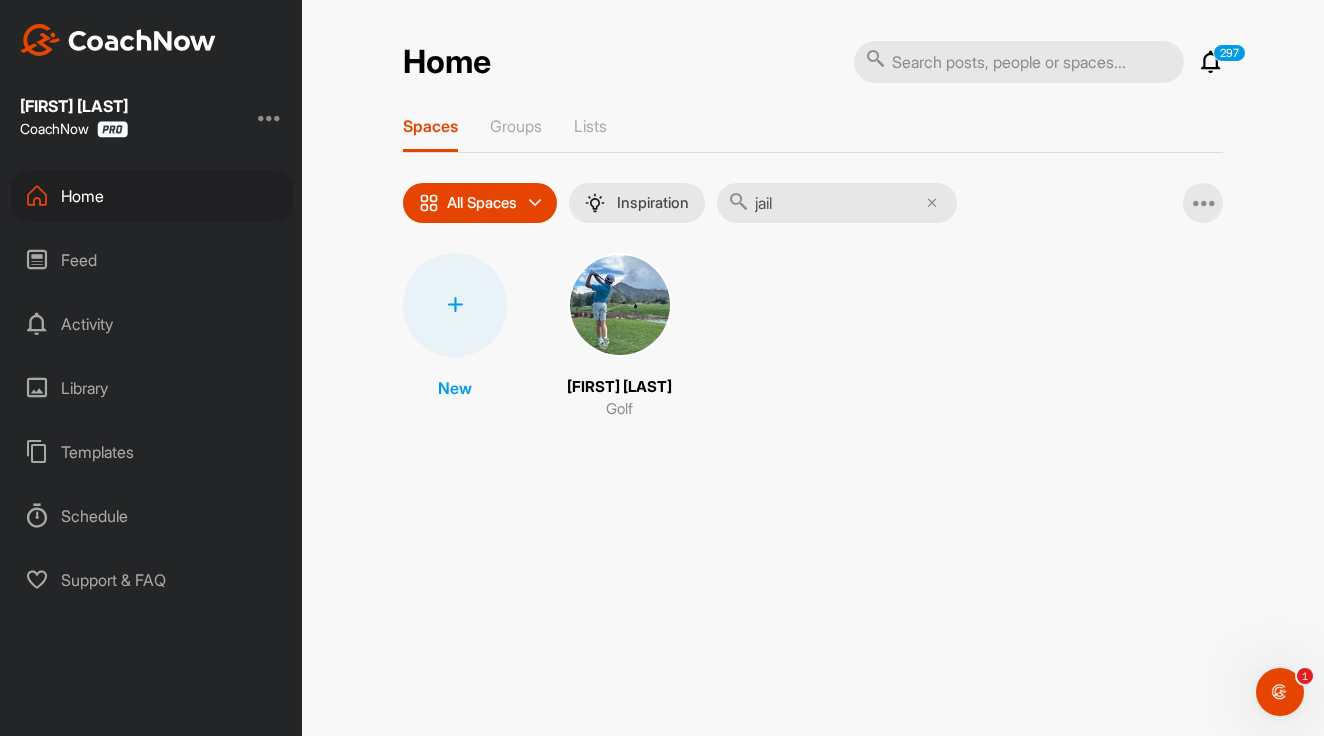 drag, startPoint x: 870, startPoint y: 203, endPoint x: 646, endPoint y: 336, distance: 260.50912 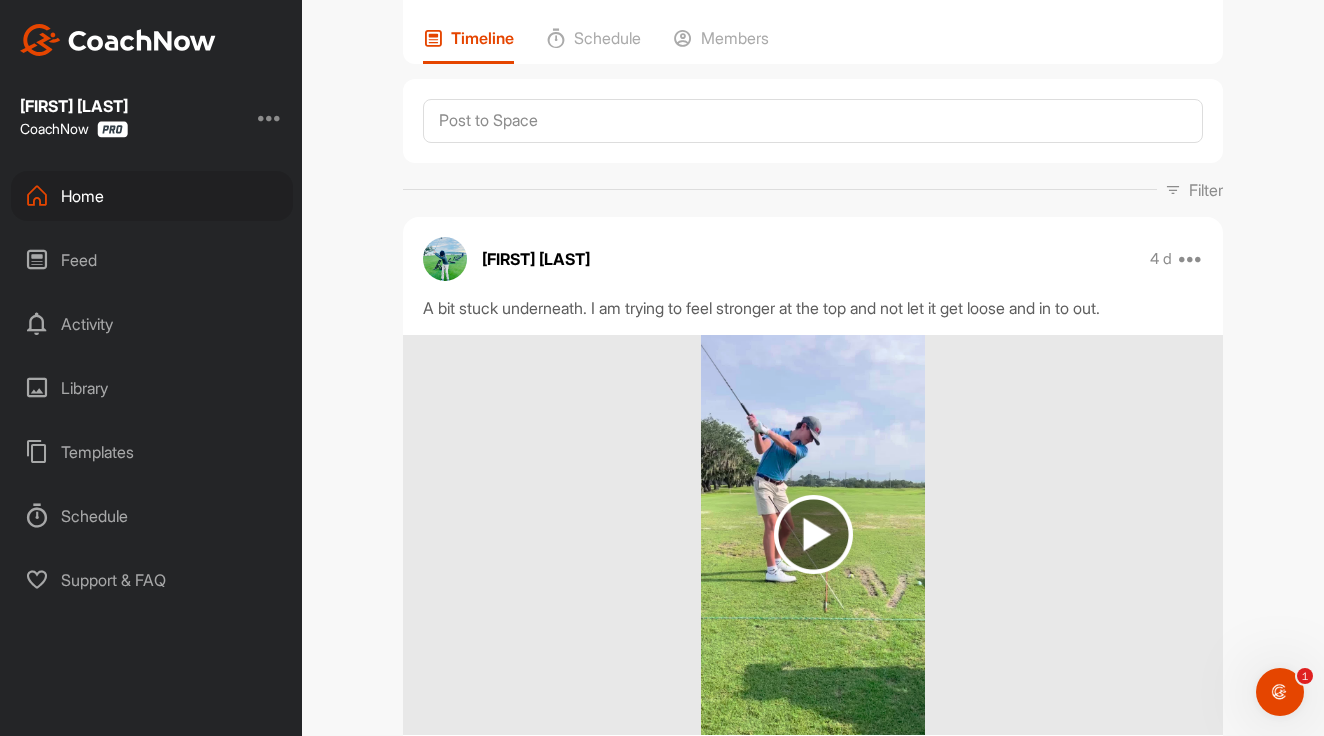 scroll, scrollTop: 8, scrollLeft: 0, axis: vertical 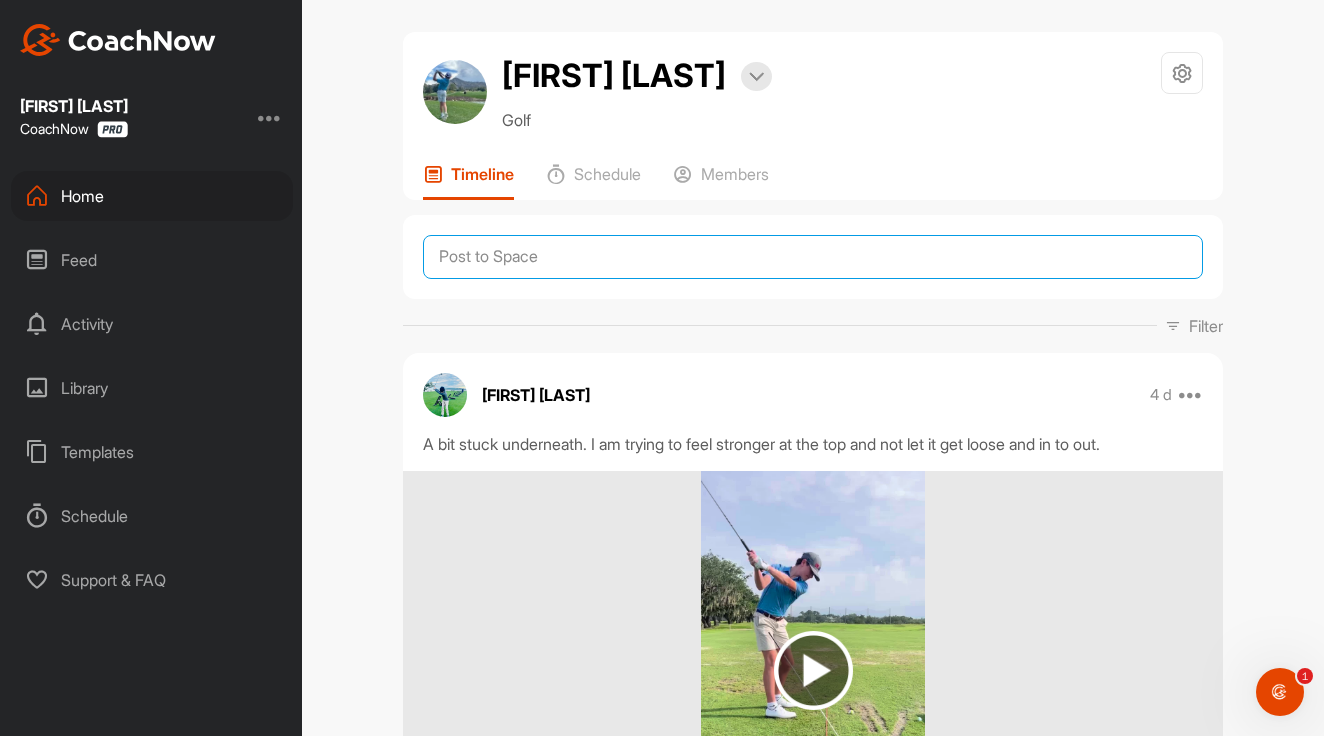 click at bounding box center [813, 257] 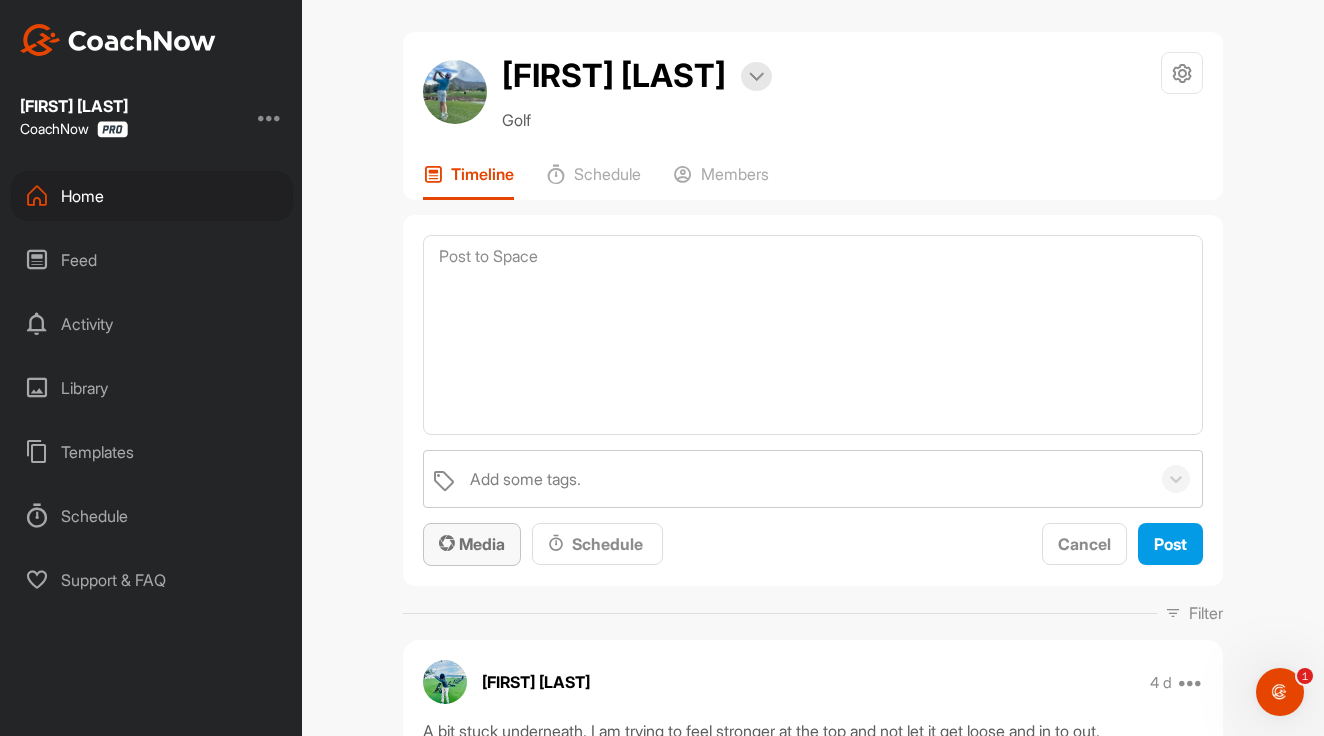 click on "Media" at bounding box center (472, 544) 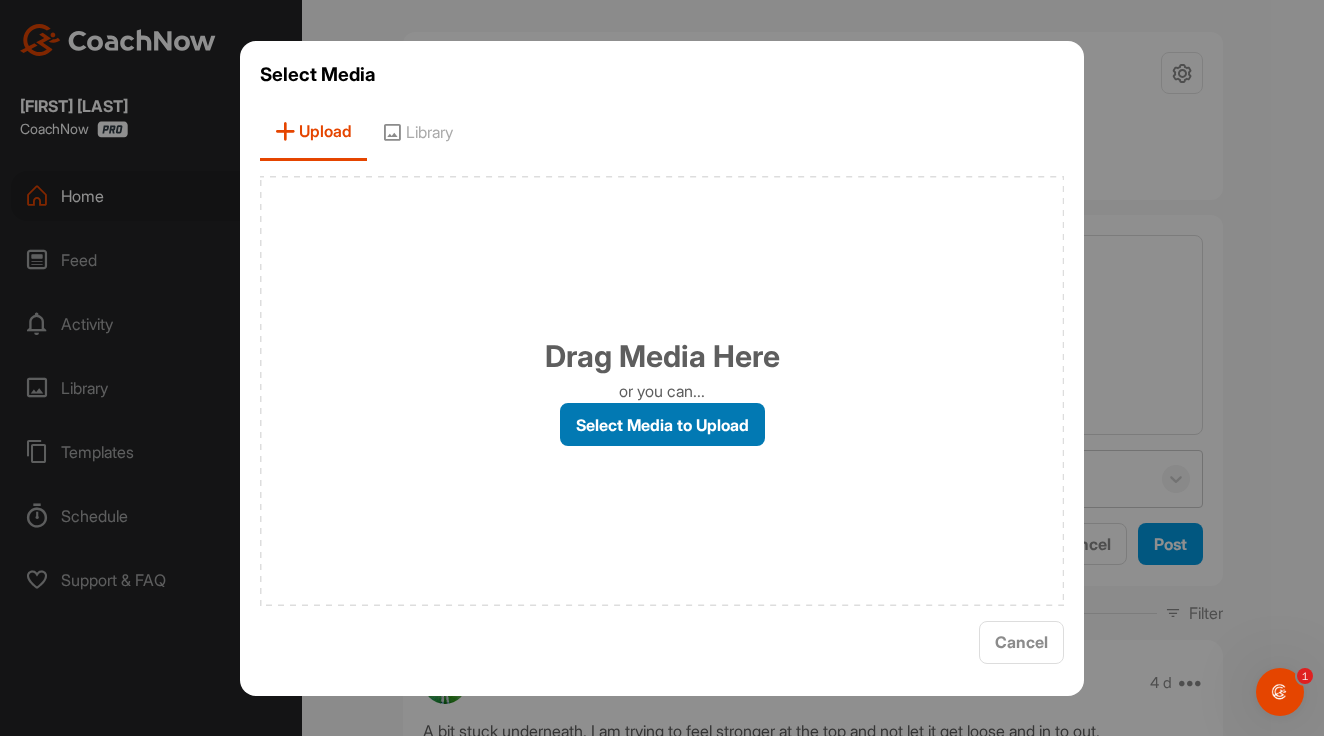 click on "Select Media to Upload" at bounding box center (662, 424) 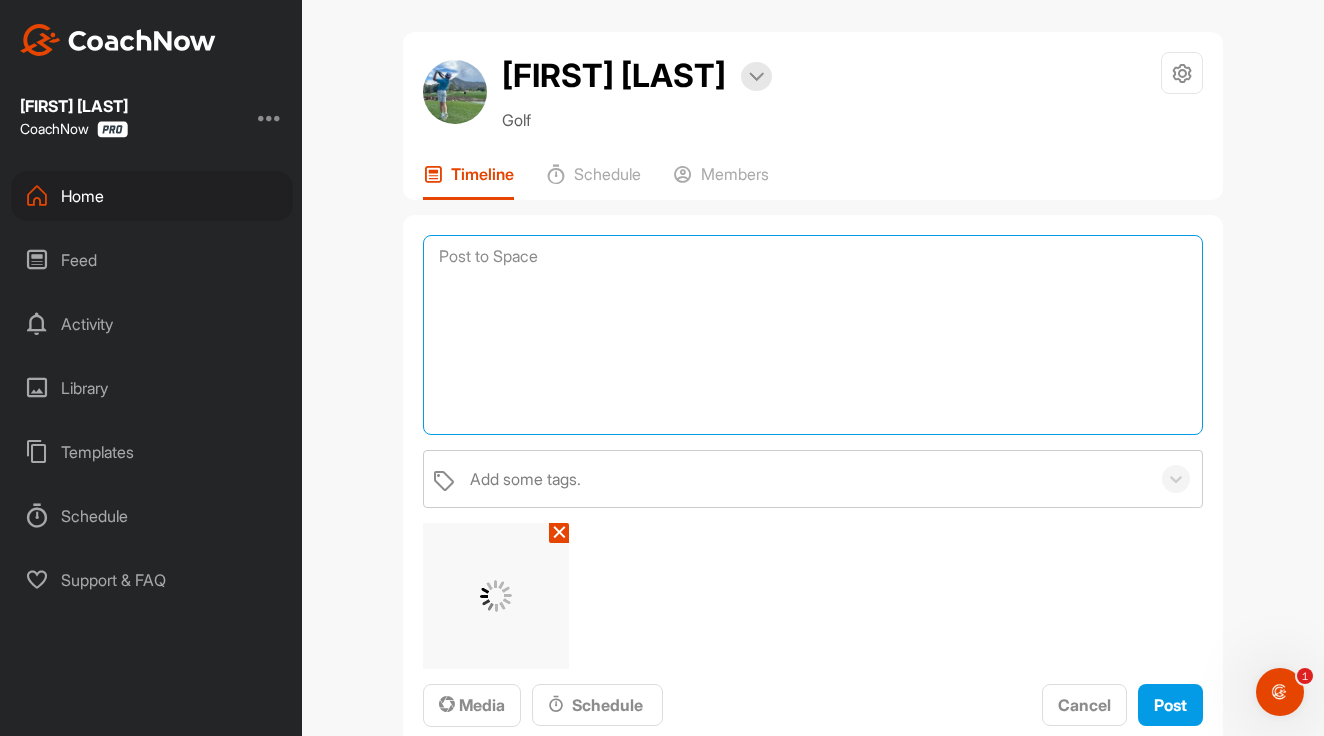 click at bounding box center [813, 335] 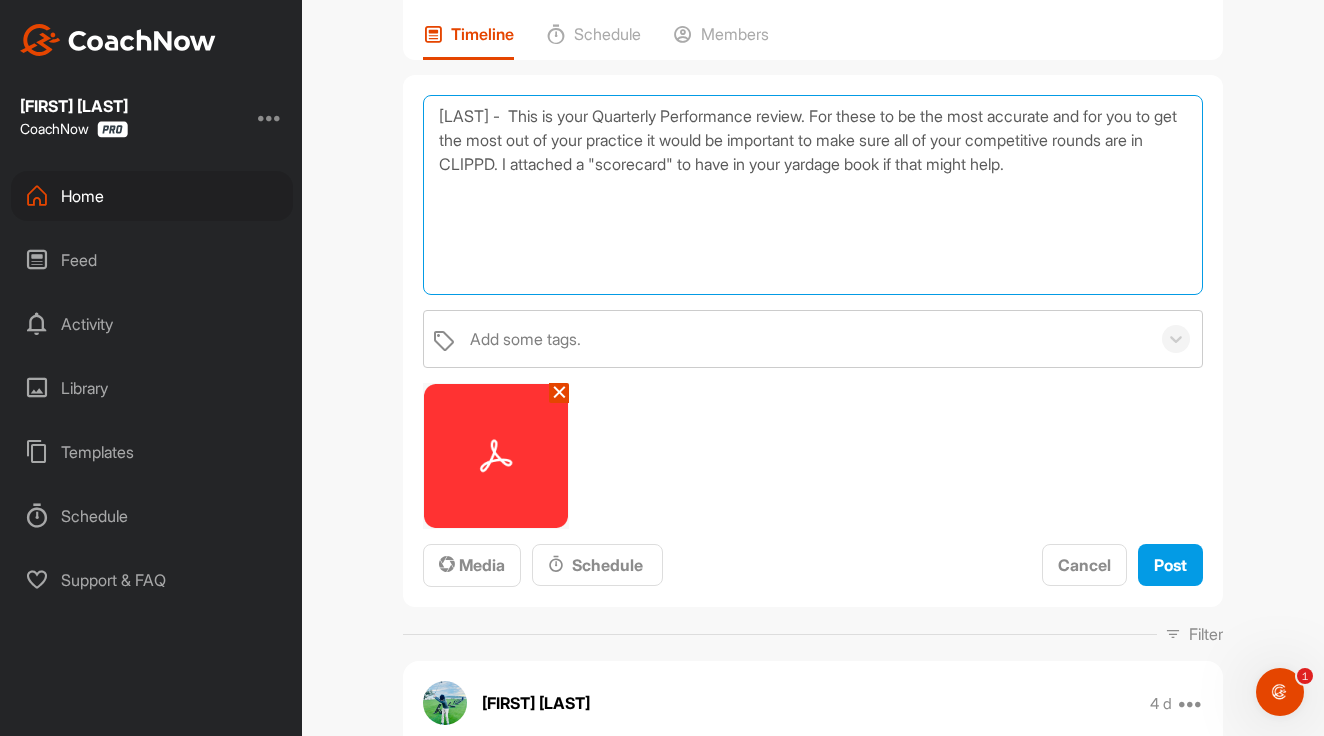 scroll, scrollTop: 145, scrollLeft: 0, axis: vertical 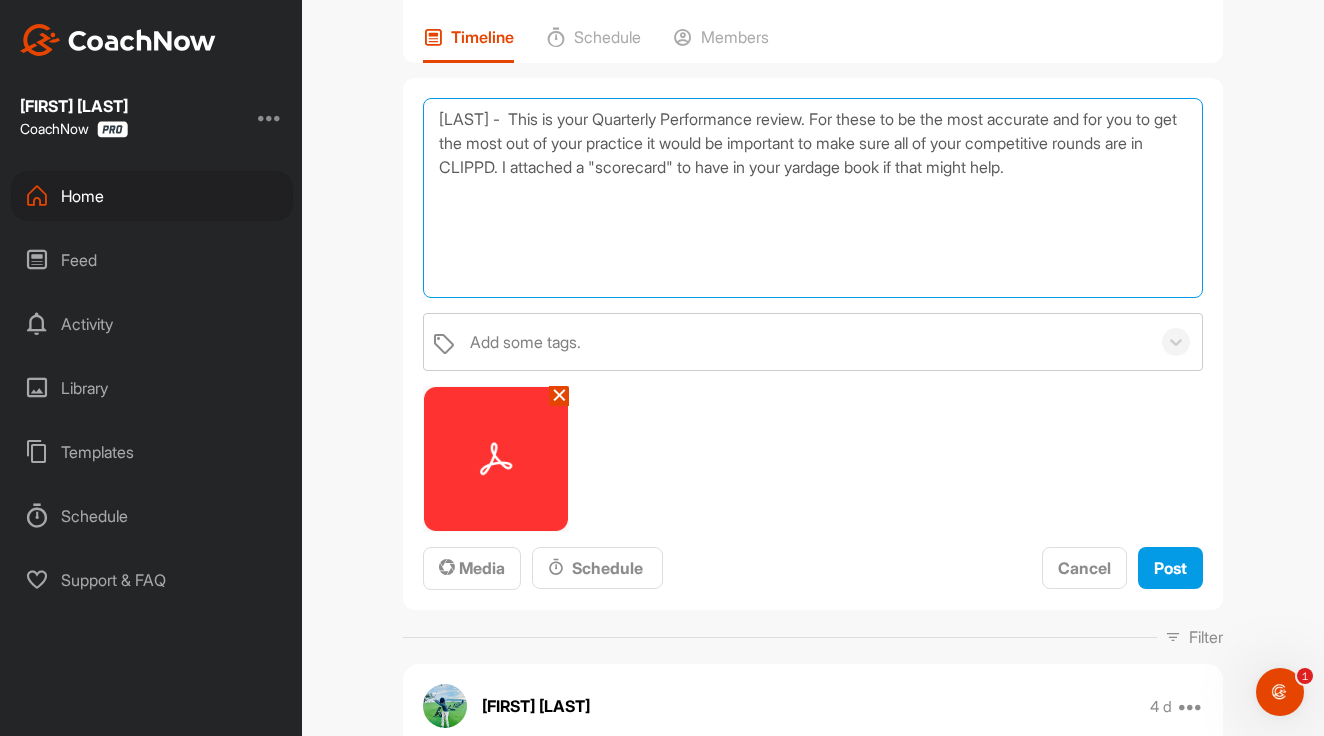 drag, startPoint x: 681, startPoint y: 167, endPoint x: 622, endPoint y: 167, distance: 59 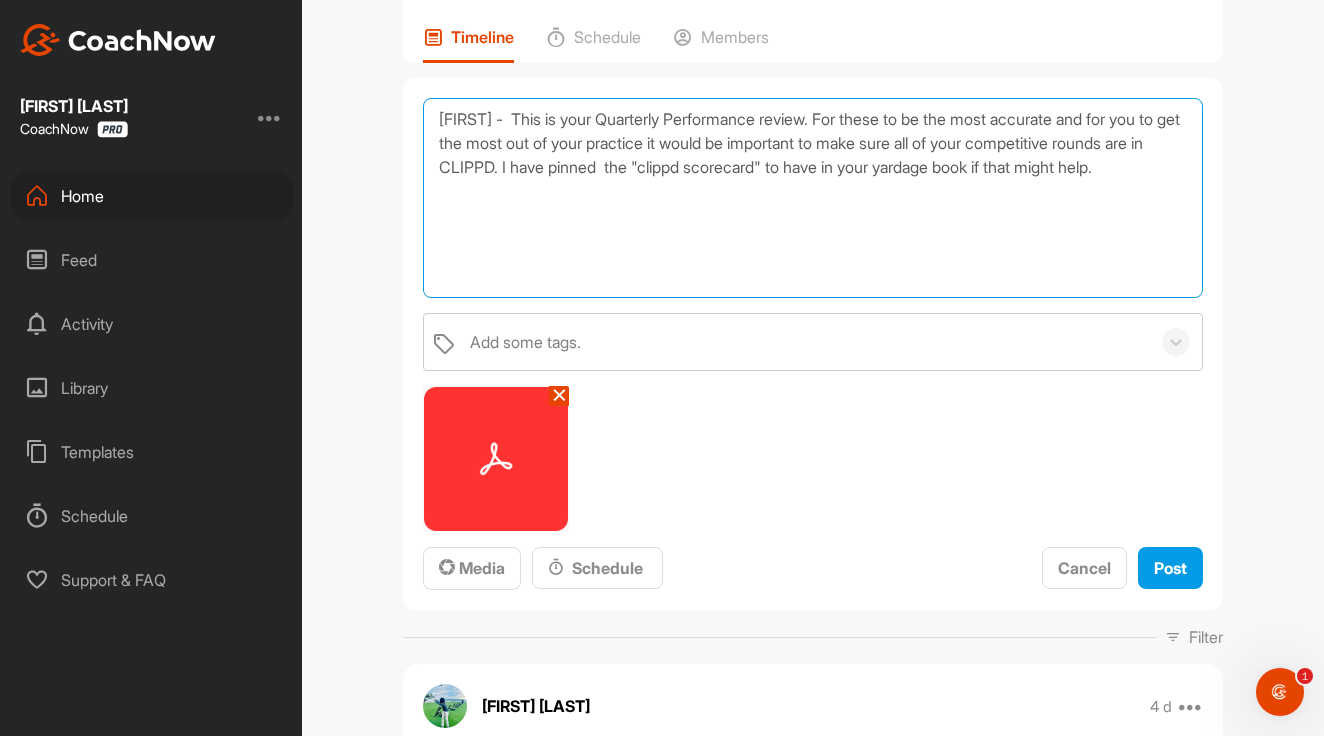 click on "[FIRST] -  This is your Quarterly Performance review. For these to be the most accurate and for you to get the most out of your practice it would be important to make sure all of your competitive rounds are in CLIPPD. I have pinned  the "clippd scorecard" to have in your yardage book if that might help." at bounding box center (813, 198) 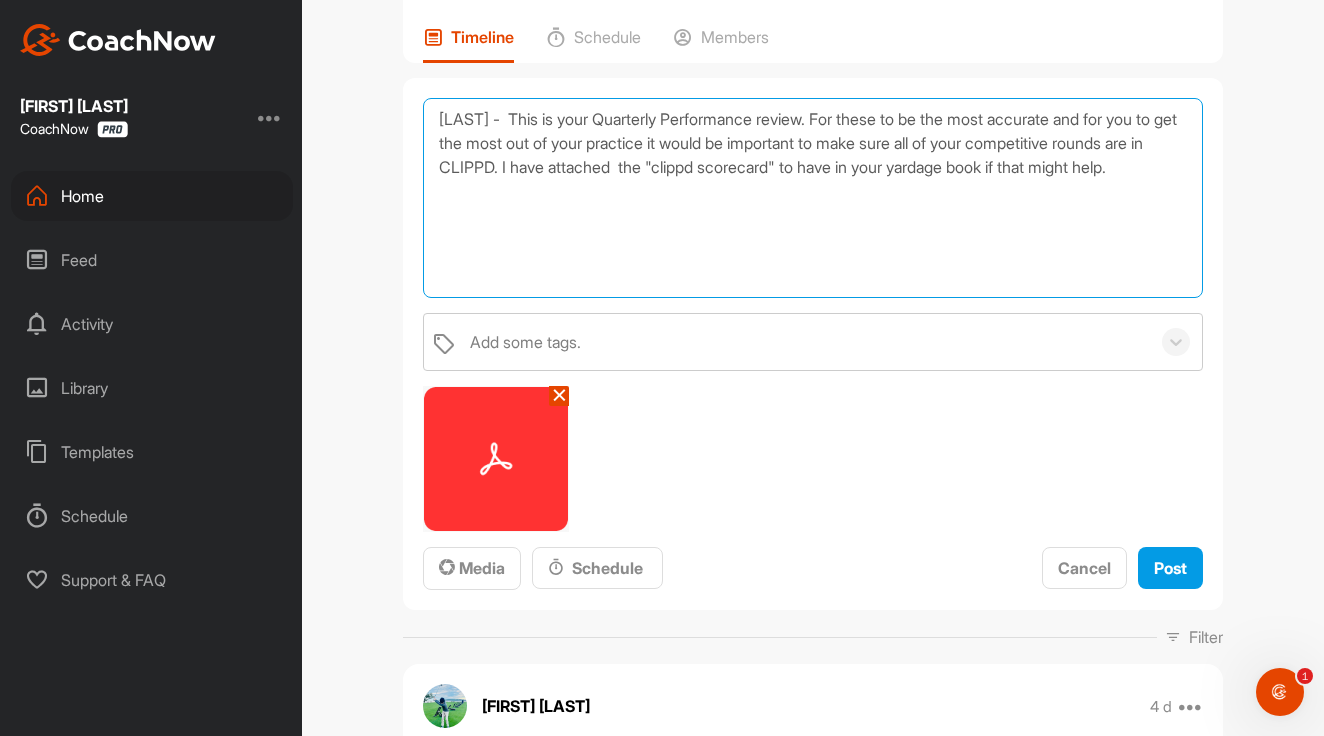 click on "[LAST] -  This is your Quarterly Performance review. For these to be the most accurate and for you to get the most out of your practice it would be important to make sure all of your competitive rounds are in CLIPPD. I have attached  the "clippd scorecard" to have in your yardage book if that might help." at bounding box center [813, 198] 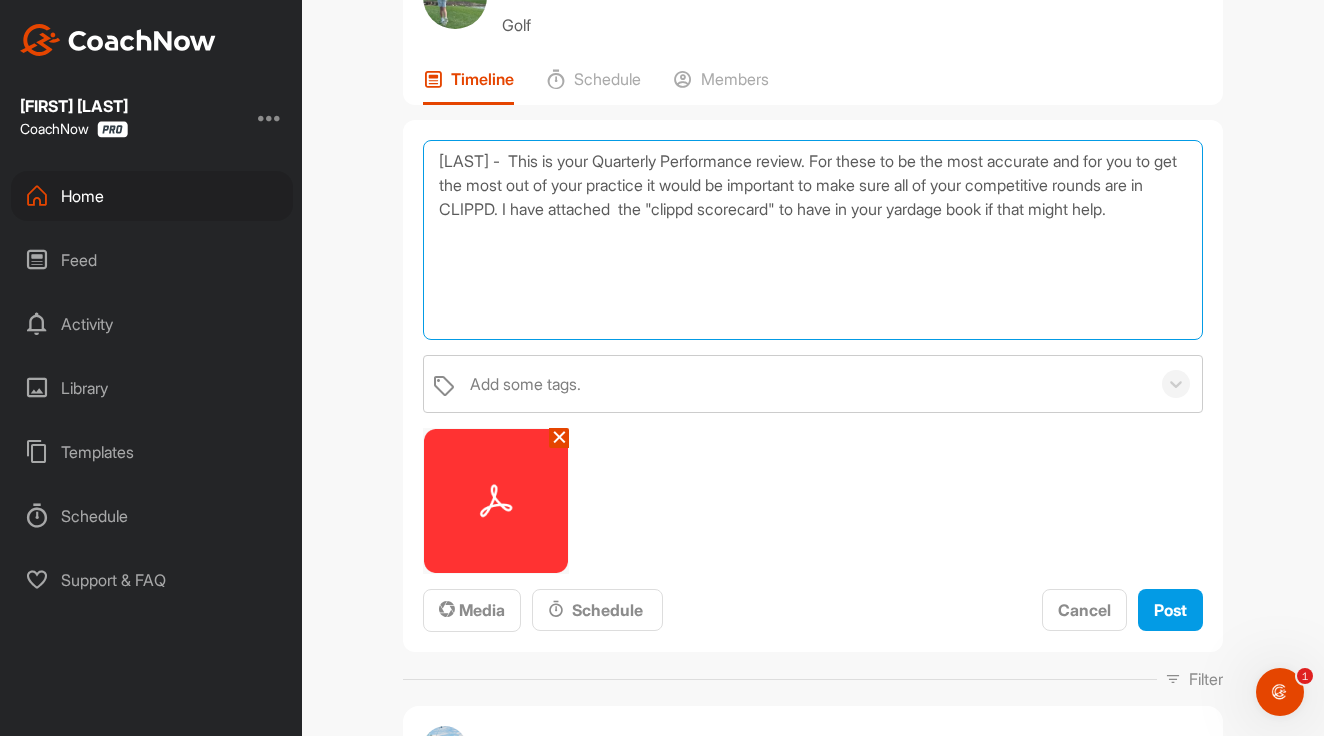 scroll, scrollTop: 83, scrollLeft: 0, axis: vertical 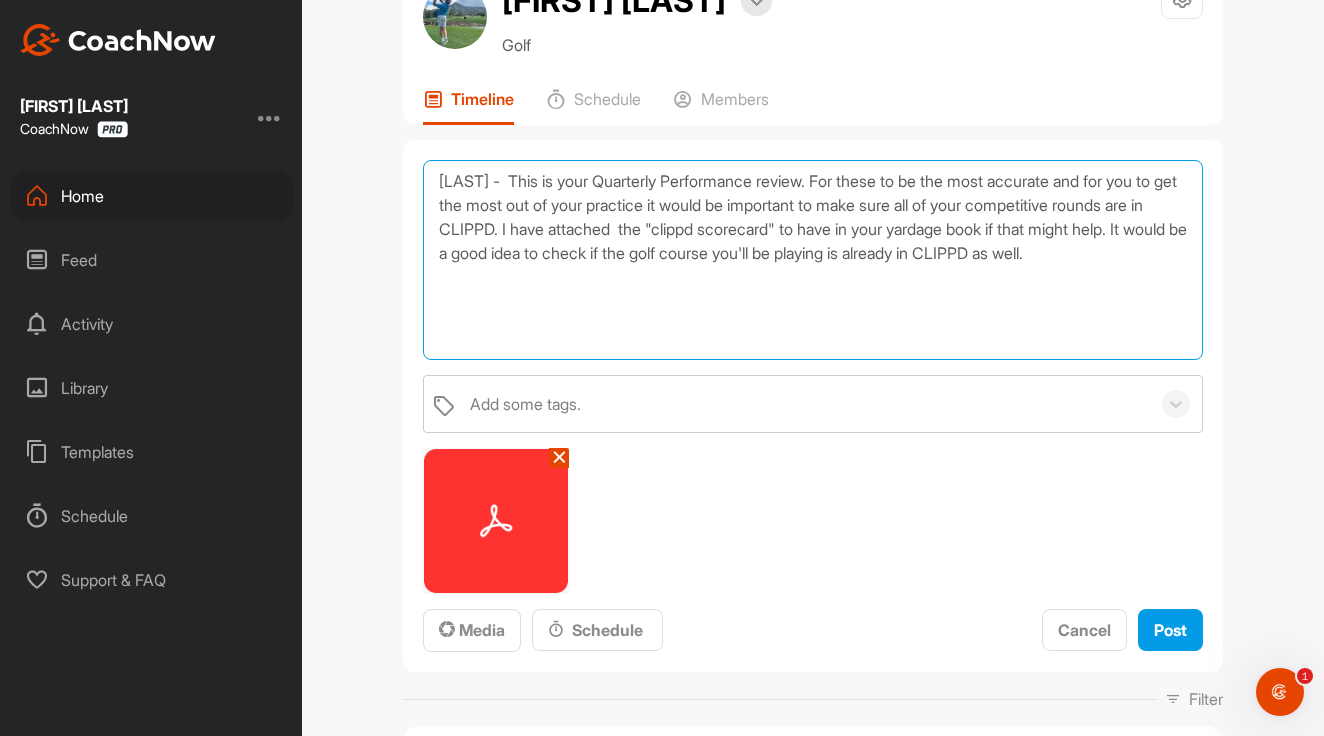 type on "[LAST] -  This is your Quarterly Performance review. For these to be the most accurate and for you to get the most out of your practice it would be important to make sure all of your competitive rounds are in CLIPPD. I have attached  the "clippd scorecard" to have in your yardage book if that might help. It would be a good idea to check if the golf course you'll be playing is already in CLIPPD as well." 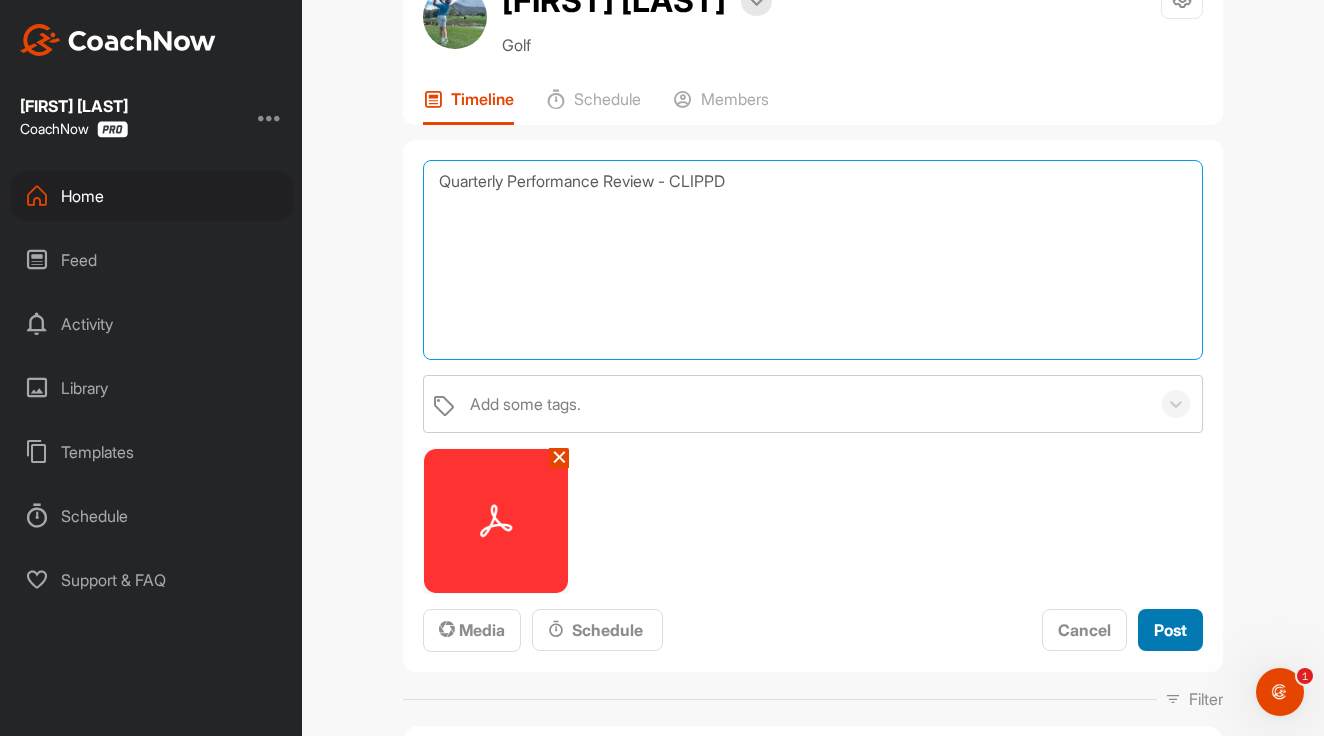 type on "Quarterly Performance Review - CLIPPD" 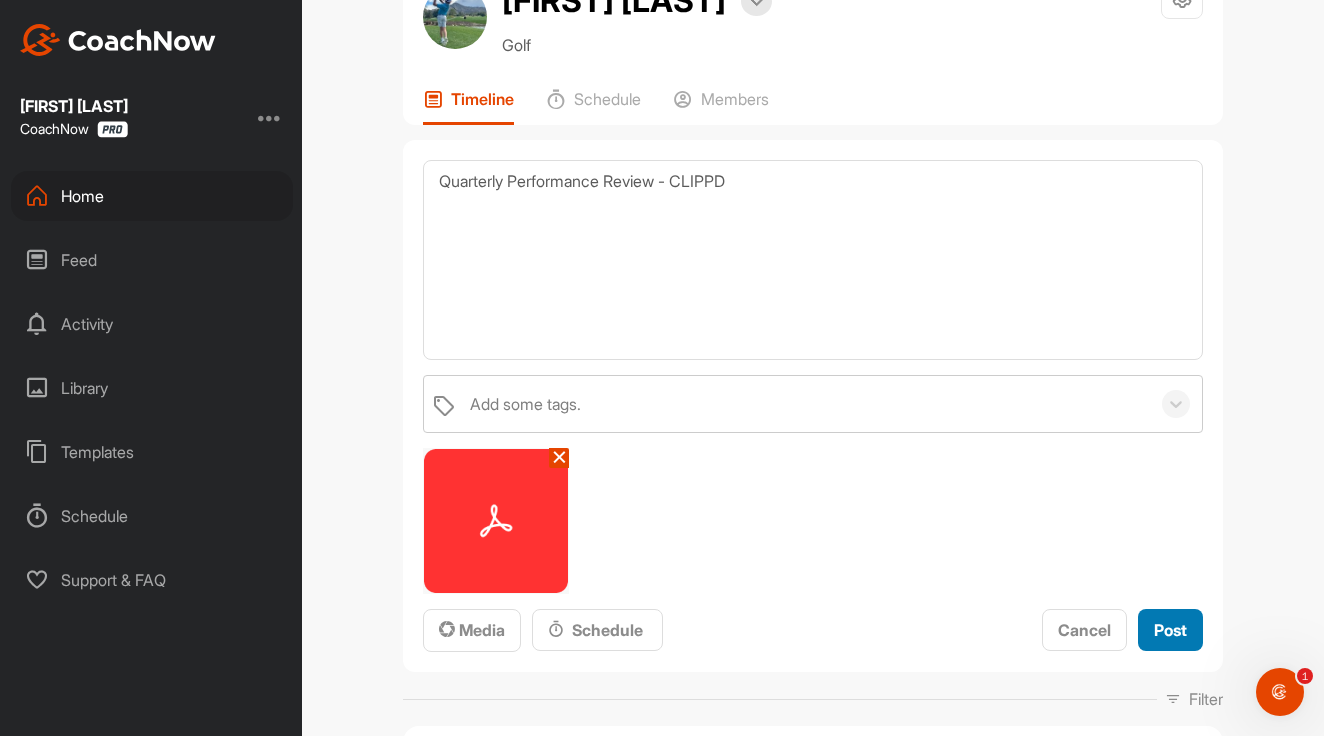 click on "Post" at bounding box center [1170, 630] 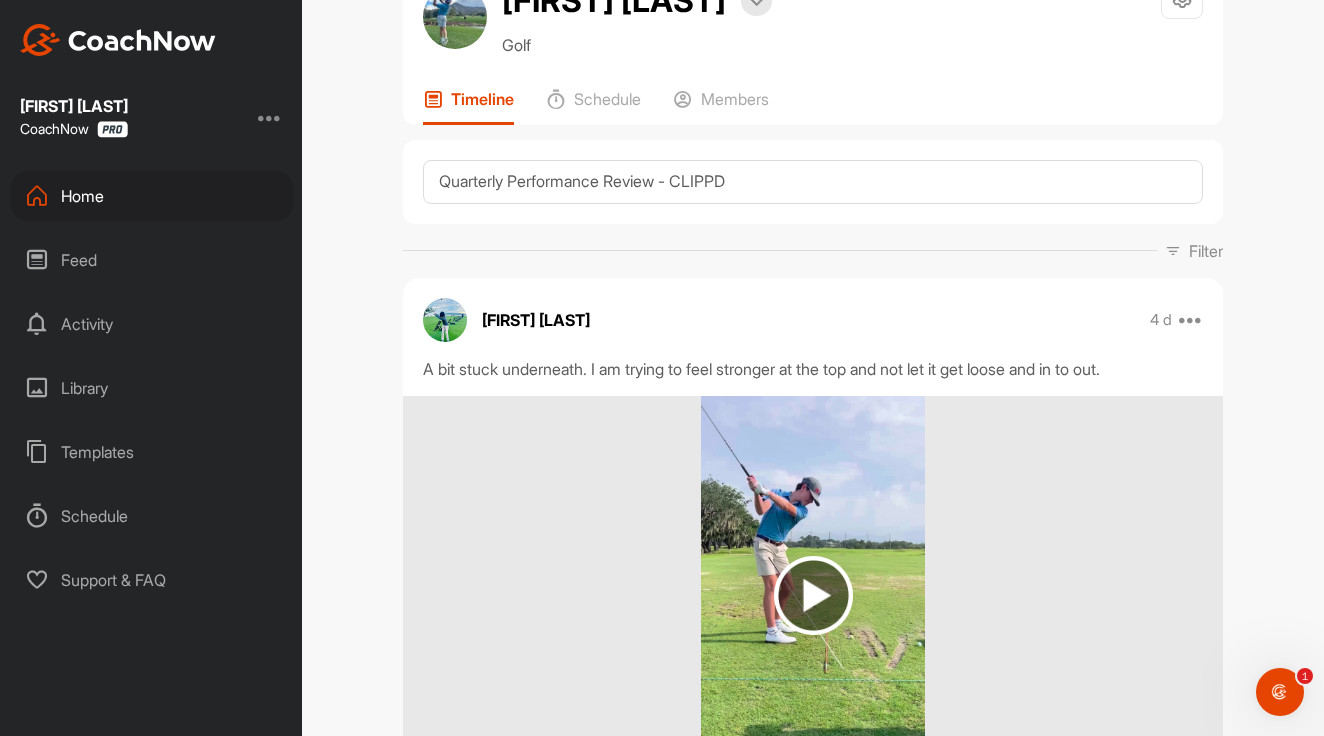type 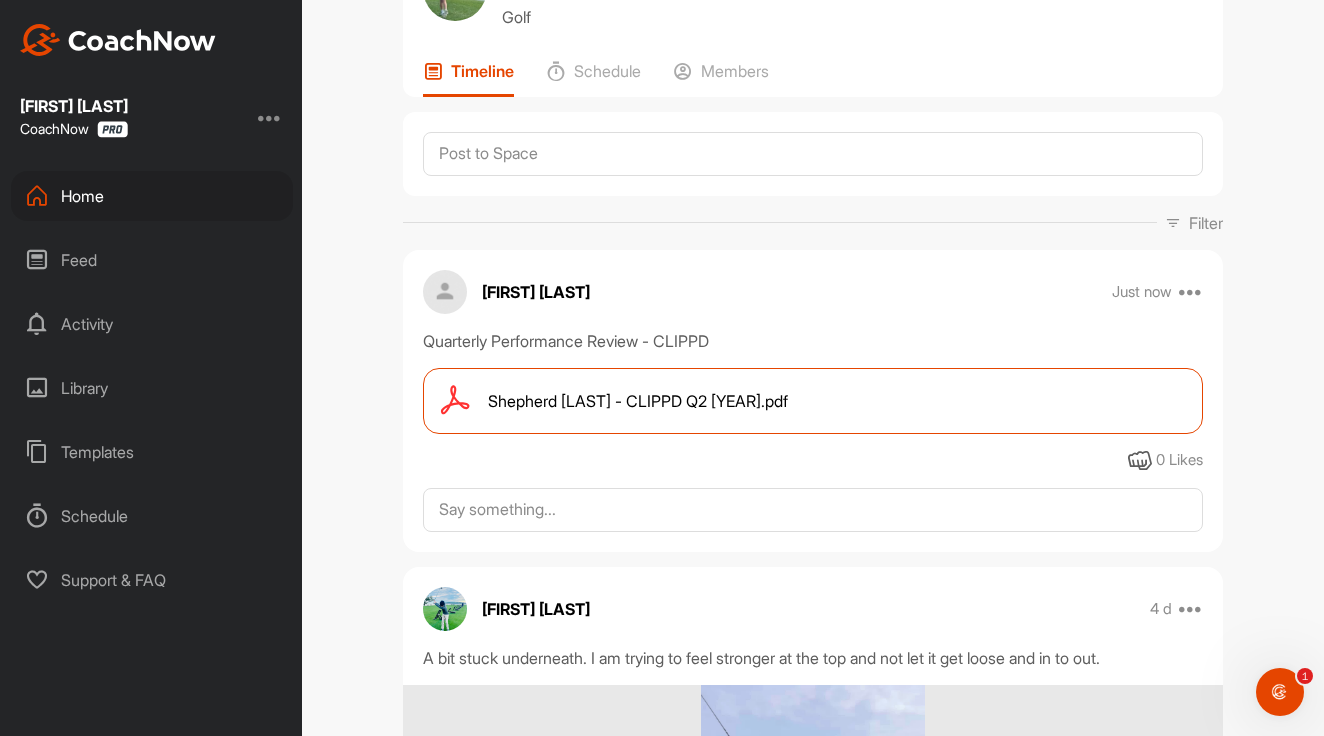 scroll, scrollTop: 120, scrollLeft: 0, axis: vertical 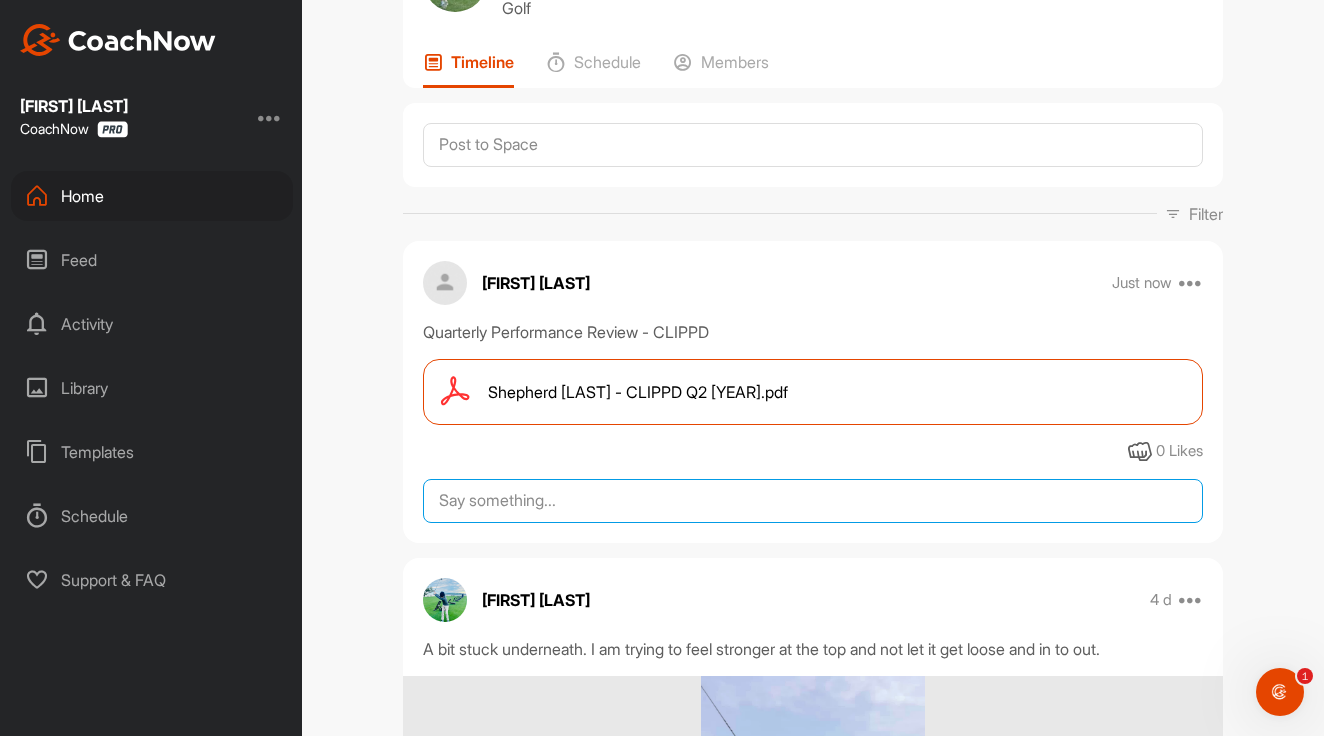 click at bounding box center (813, 501) 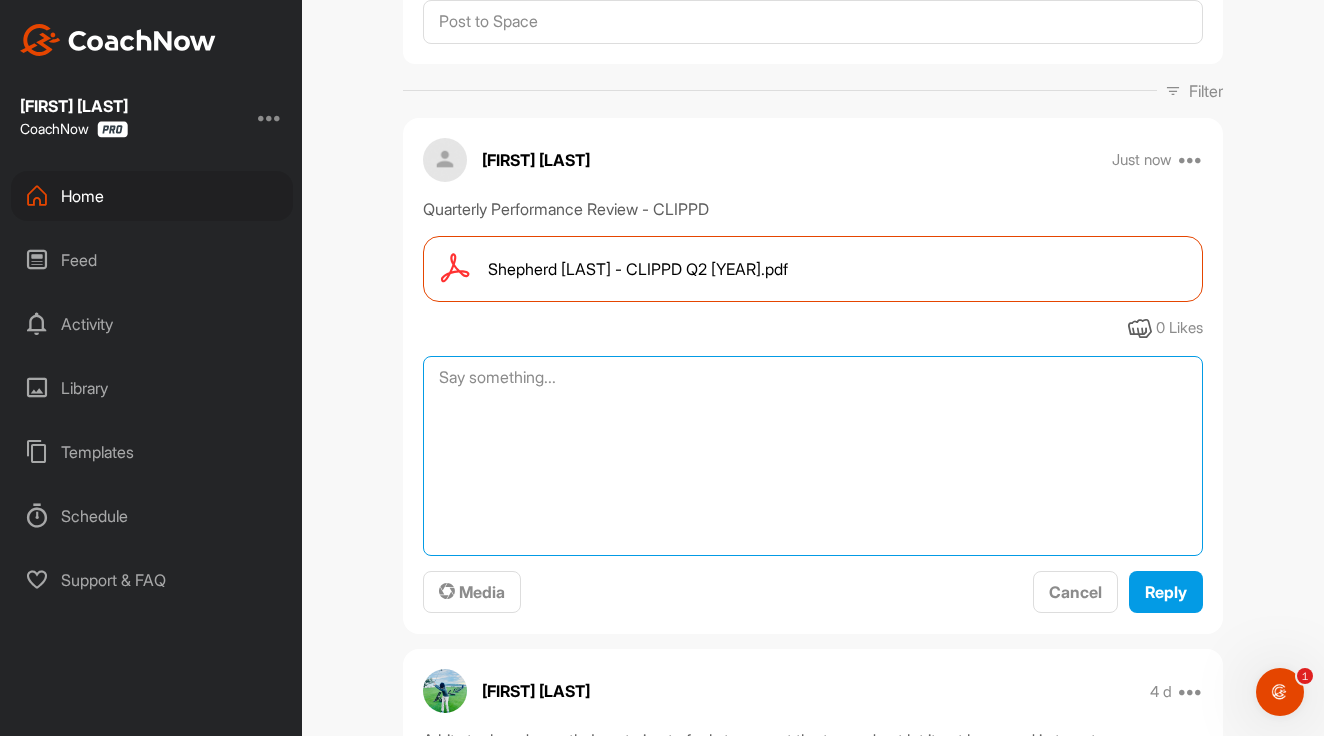 scroll, scrollTop: 392, scrollLeft: 0, axis: vertical 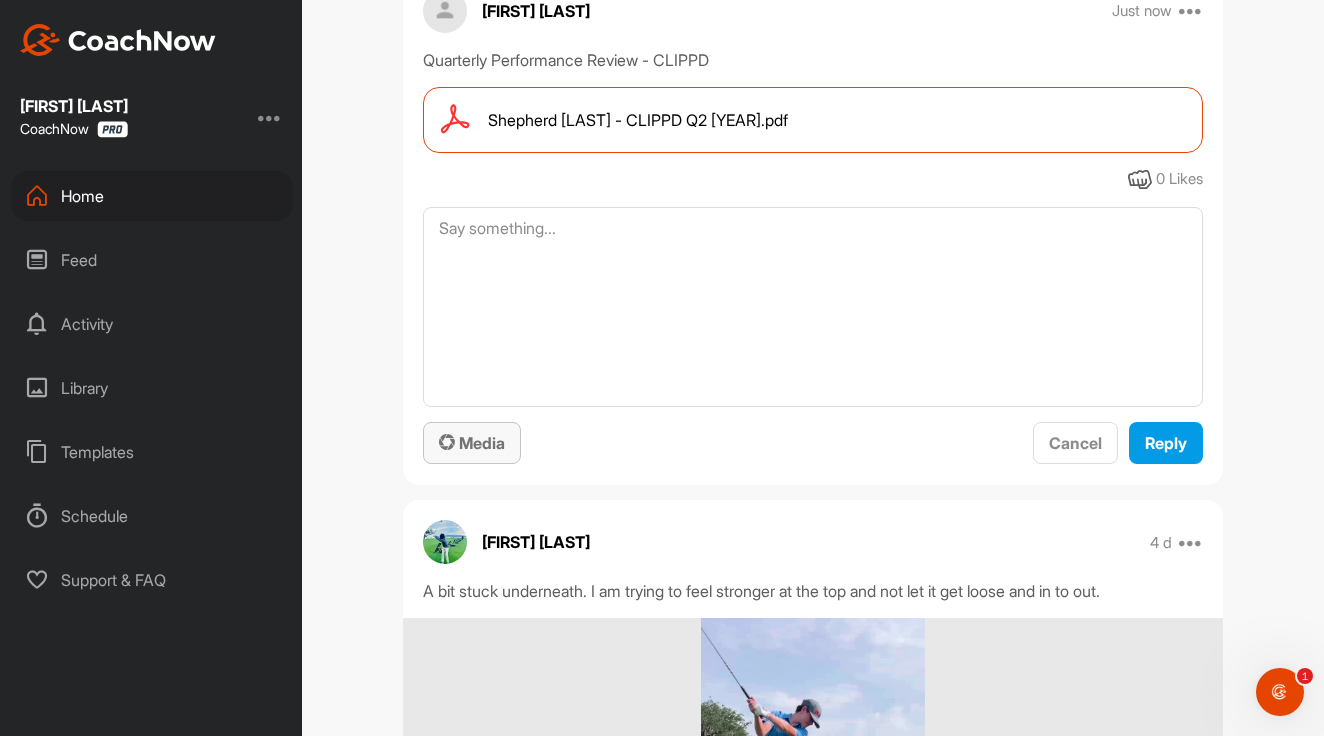 click on "Media" at bounding box center [472, 443] 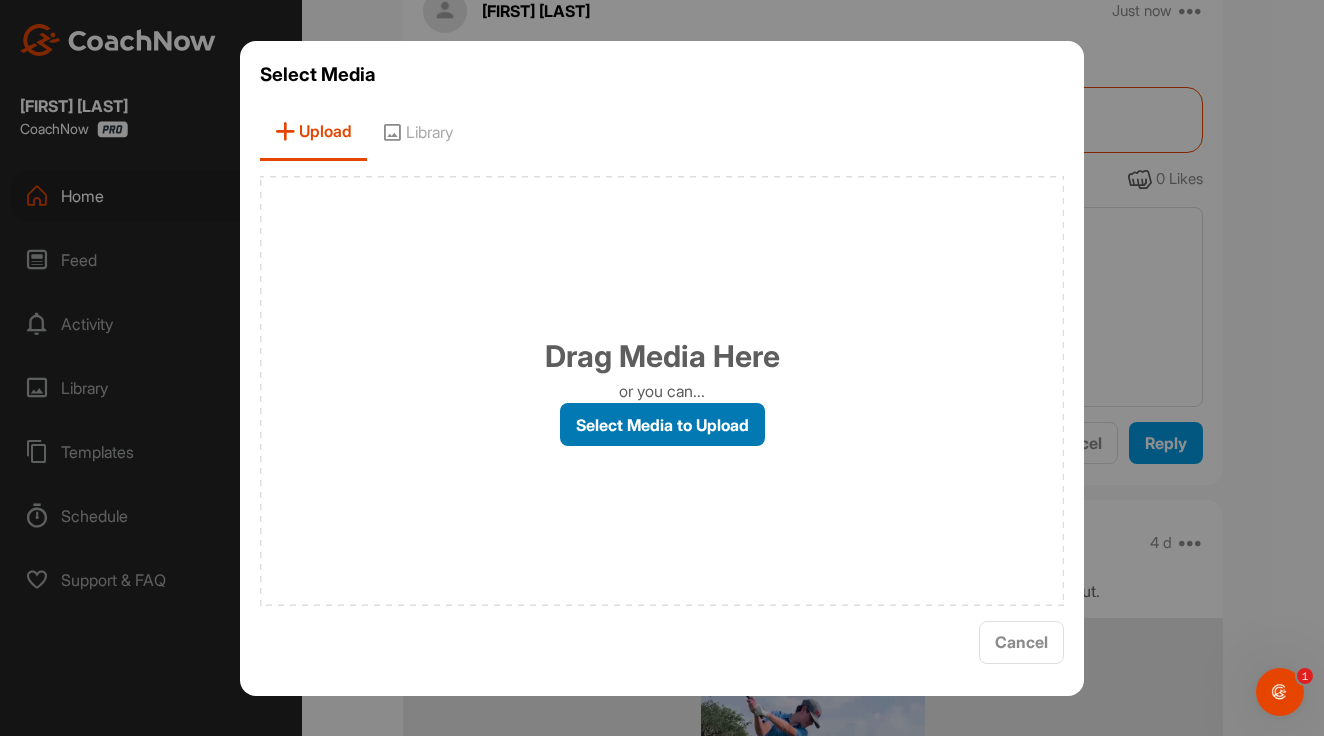 click on "Select Media to Upload" at bounding box center [662, 424] 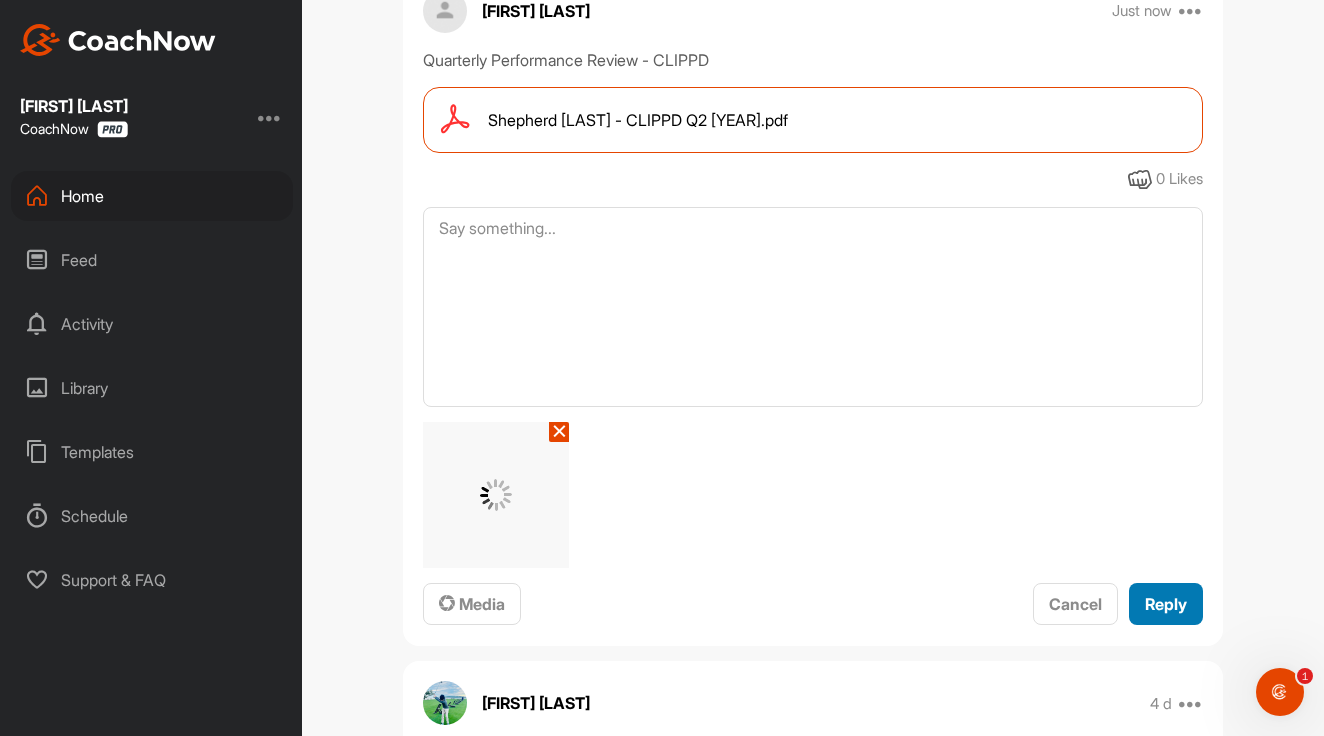 click on "Reply" at bounding box center [1166, 604] 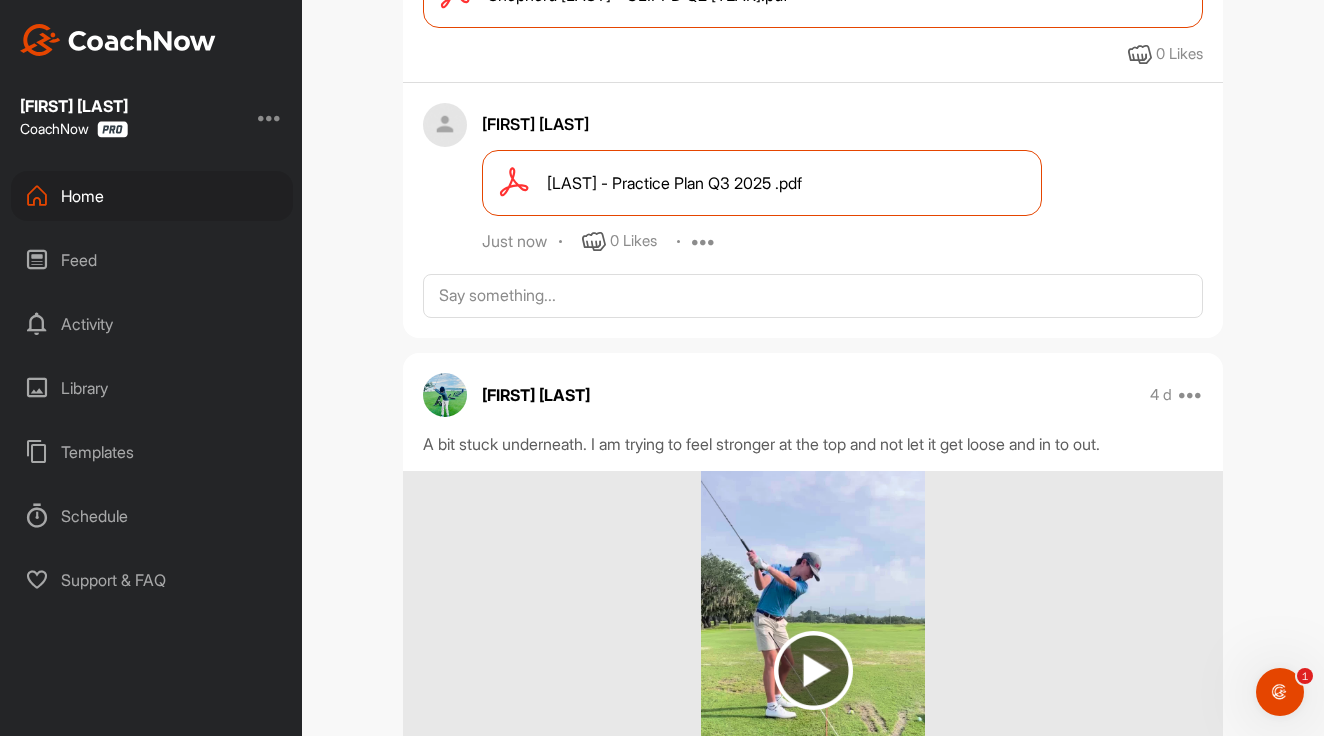 scroll, scrollTop: 514, scrollLeft: 0, axis: vertical 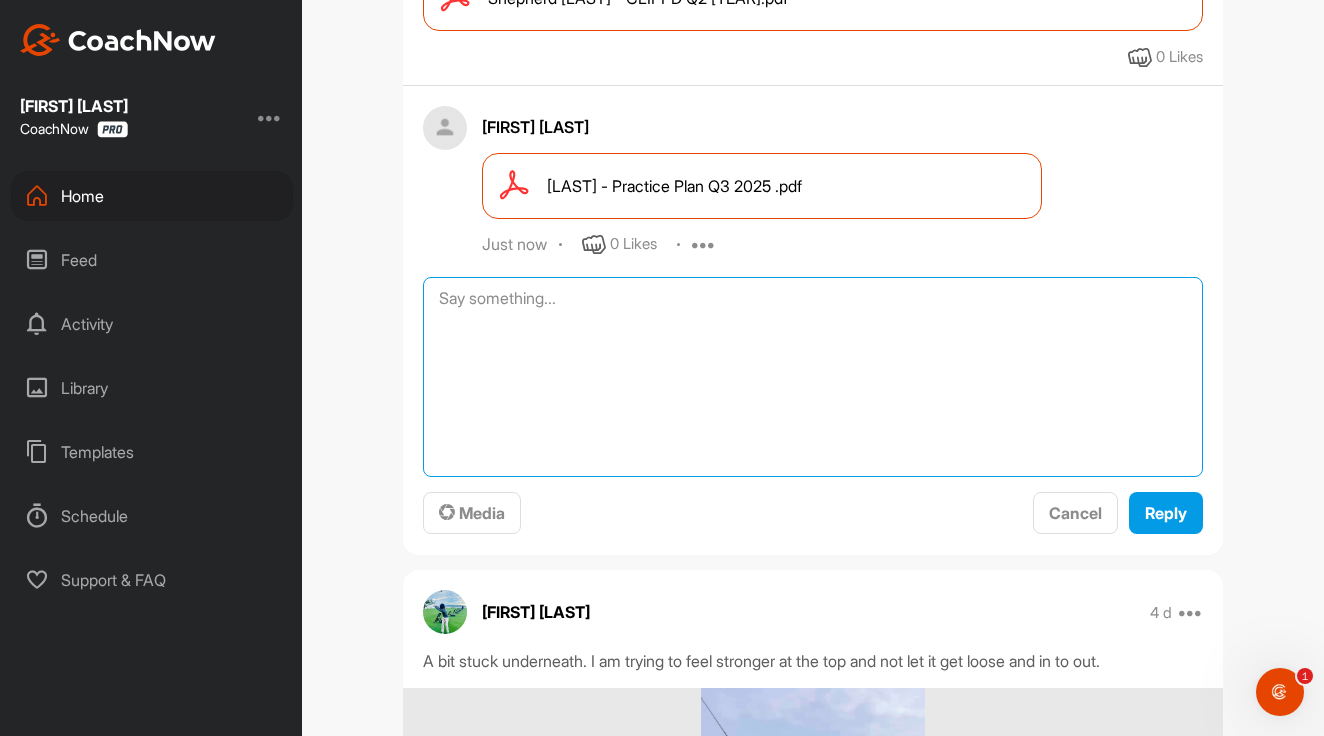 click at bounding box center (813, 377) 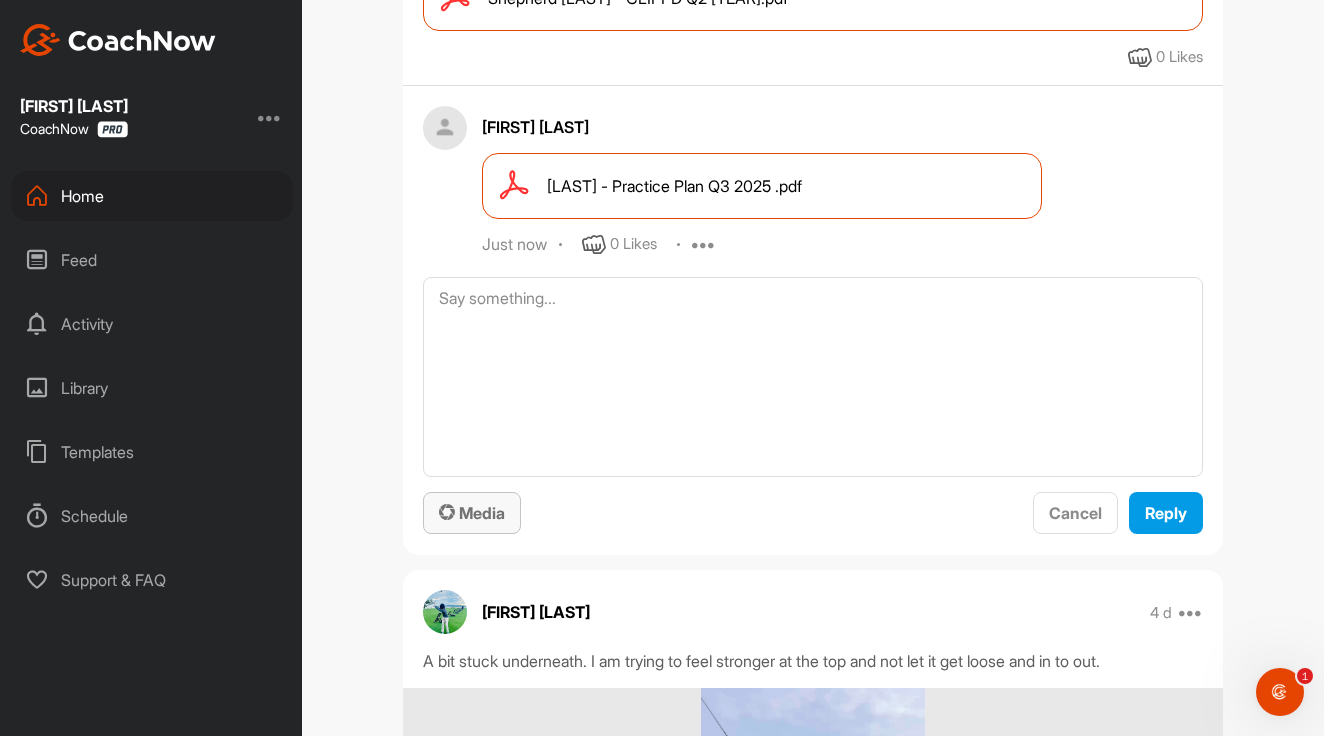 click on "Media" at bounding box center (472, 513) 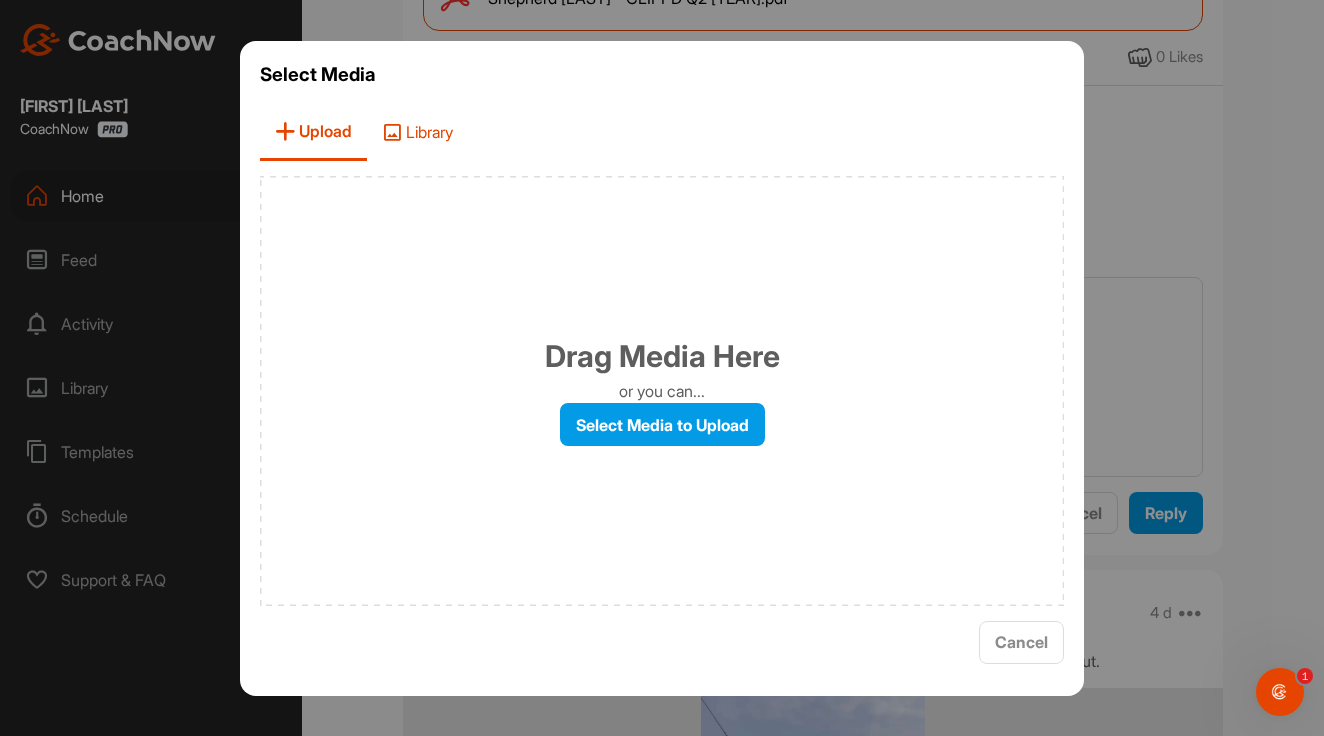 click on "Library" at bounding box center [417, 132] 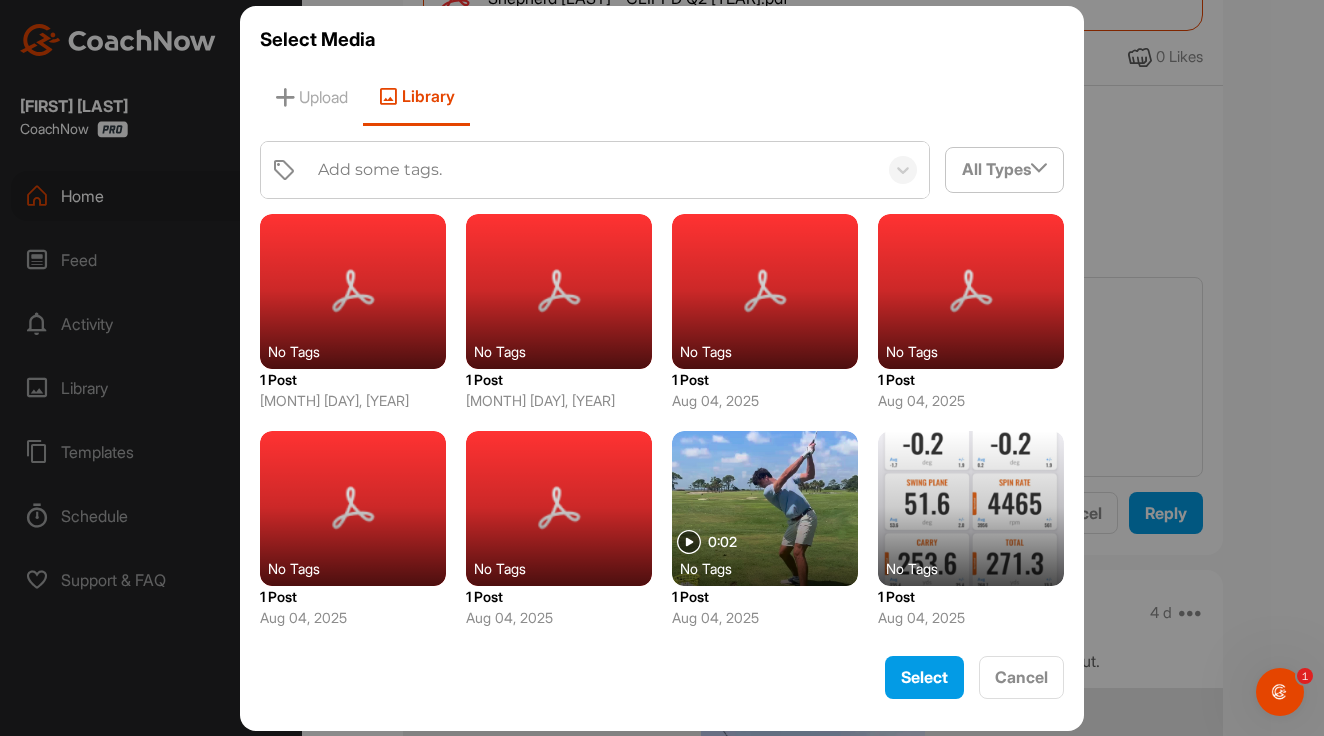 click on "Add some tags." at bounding box center [592, 170] 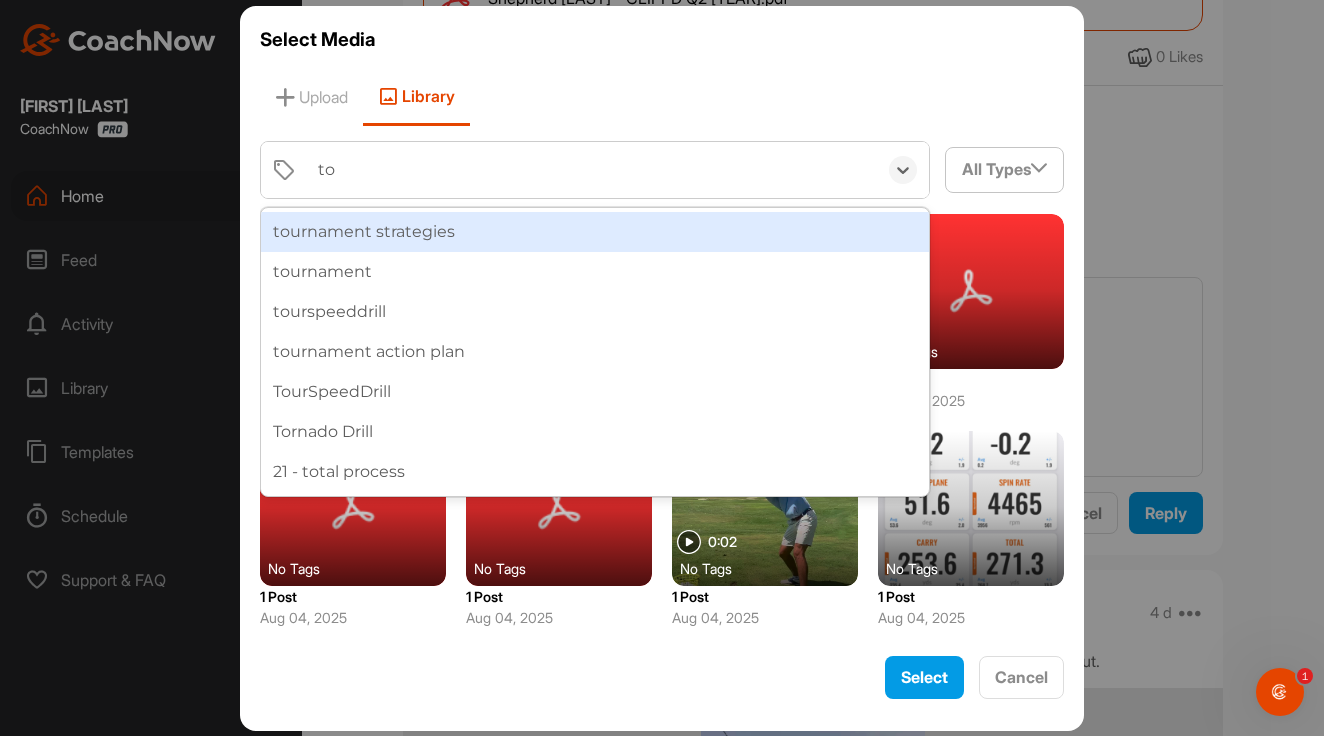 type on "tor" 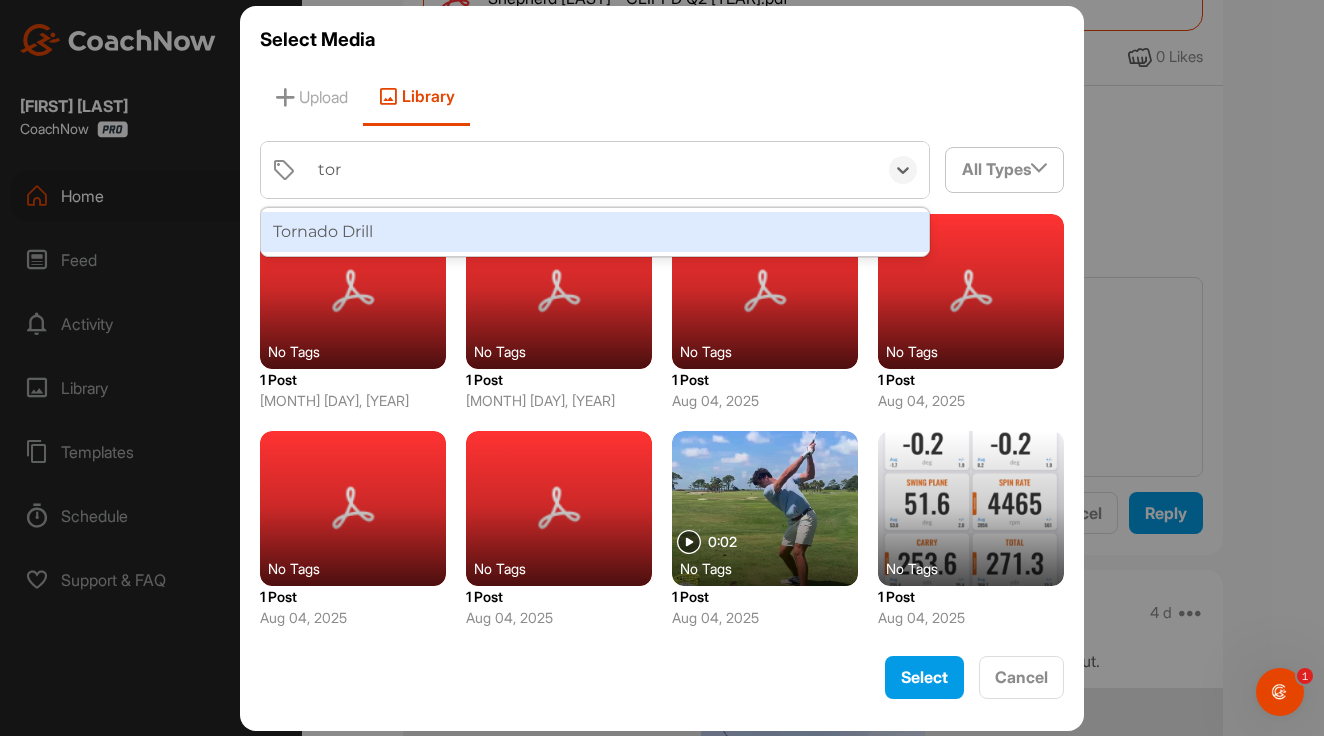 click on "Tornado Drill" at bounding box center [595, 232] 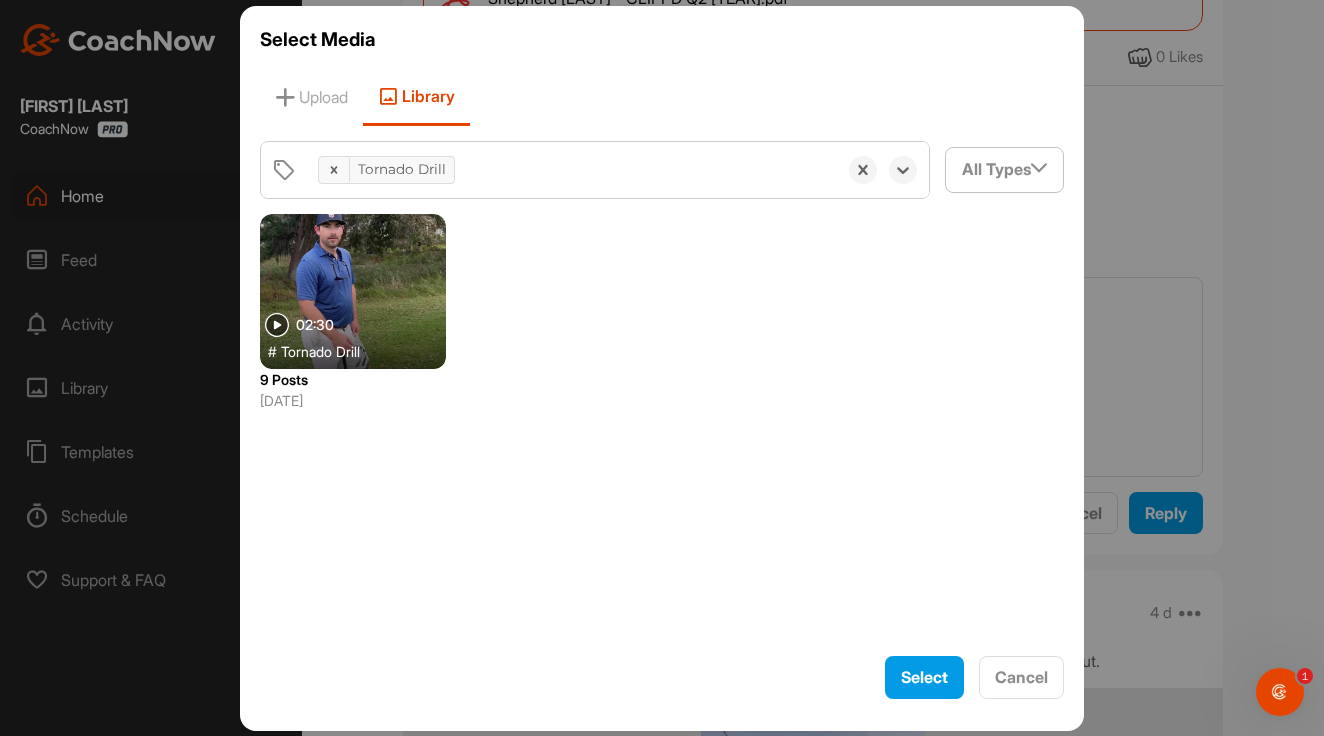 click at bounding box center (353, 291) 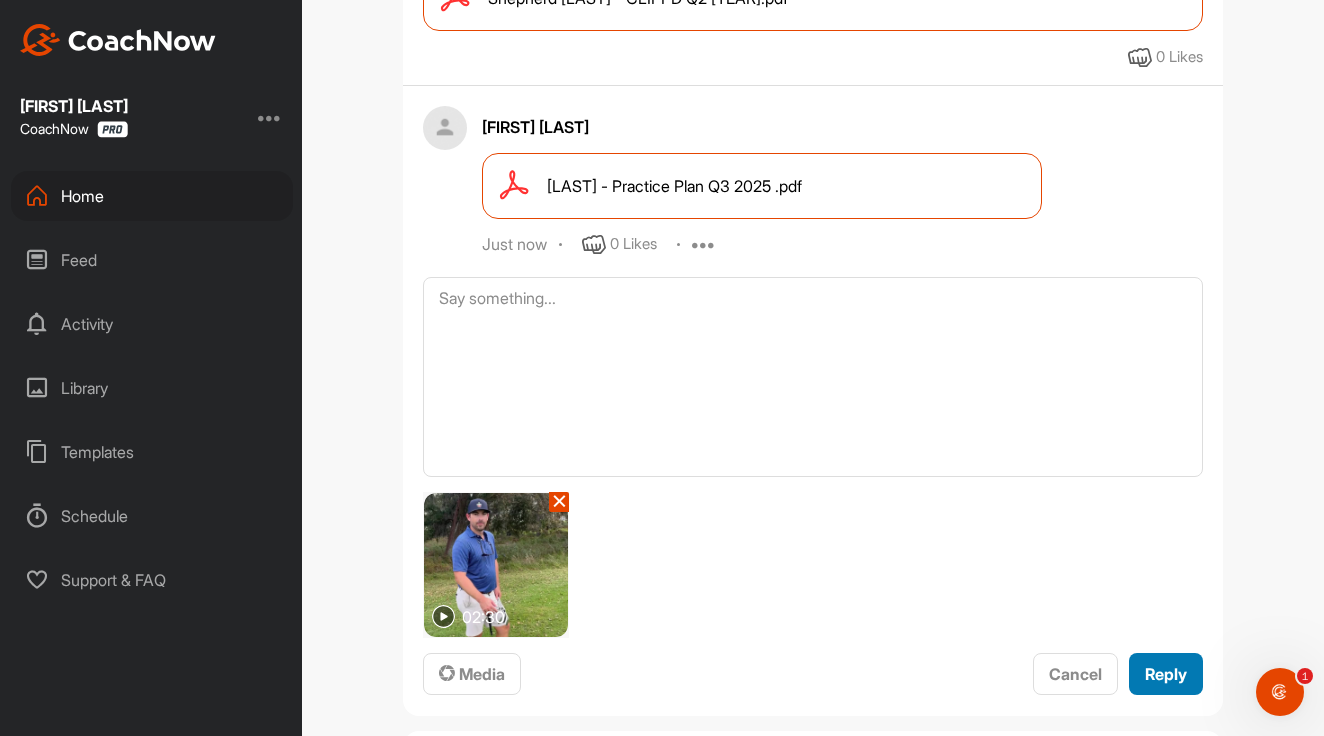 click on "Reply" at bounding box center (1166, 674) 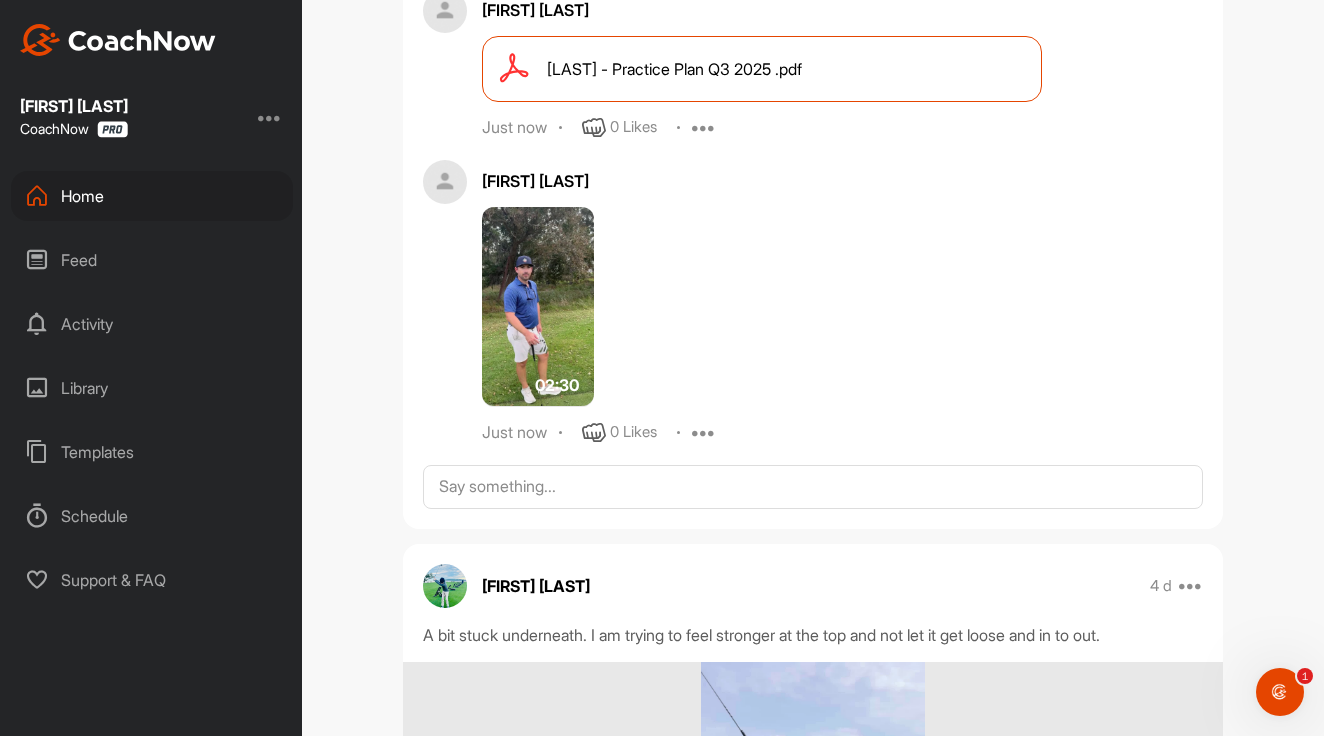 scroll, scrollTop: 659, scrollLeft: 0, axis: vertical 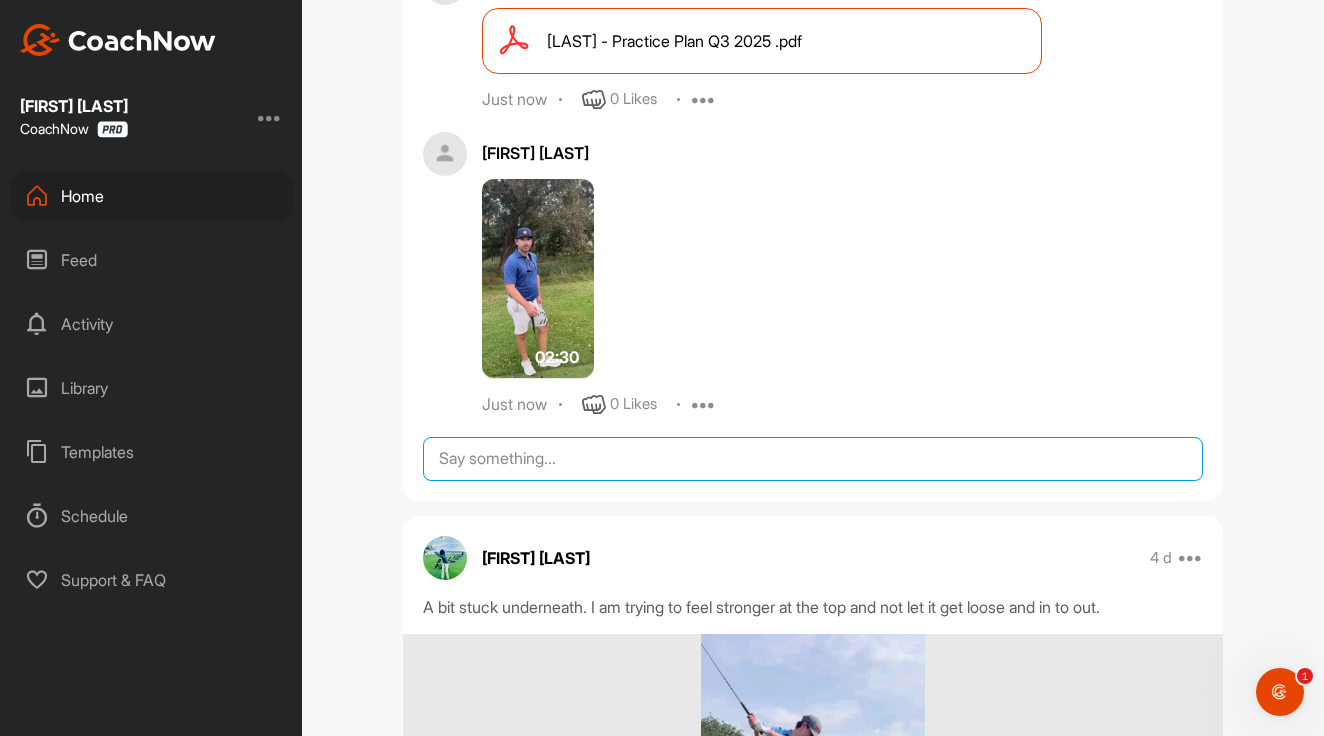 click at bounding box center (813, 459) 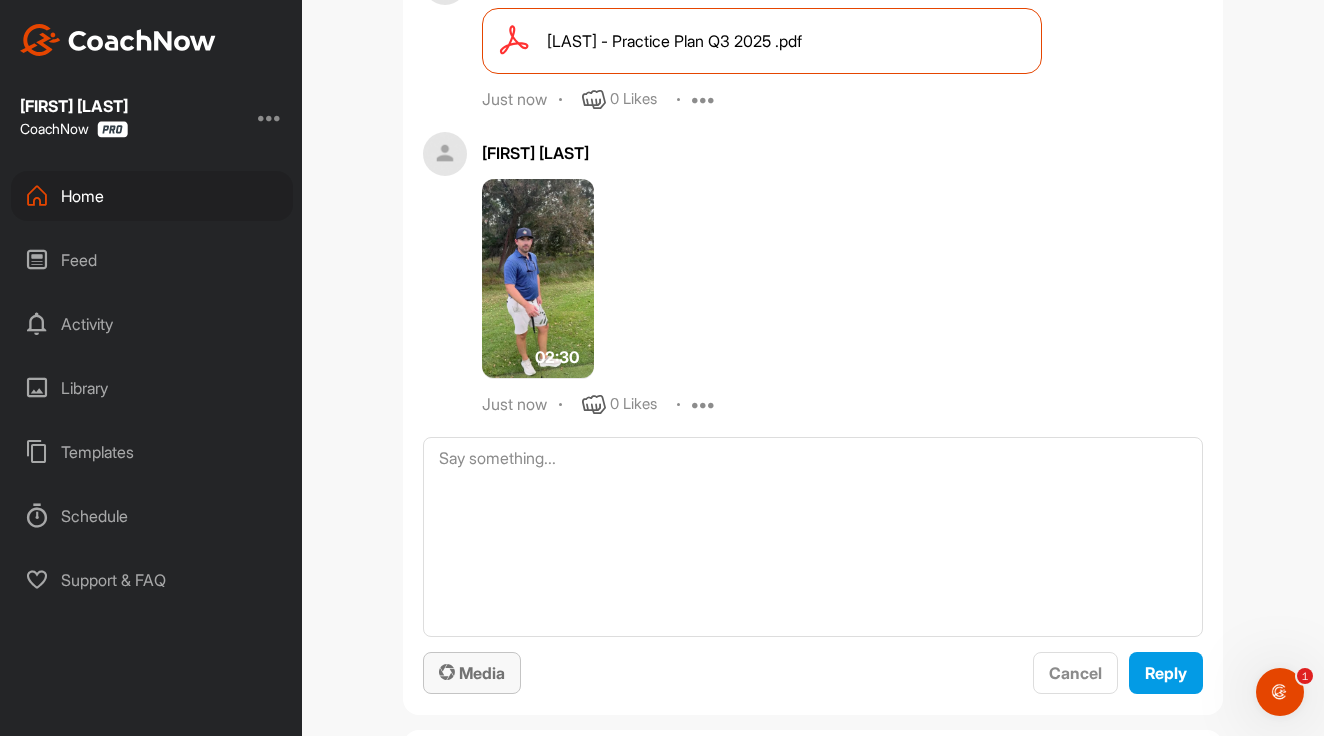click on "Media" at bounding box center [472, 673] 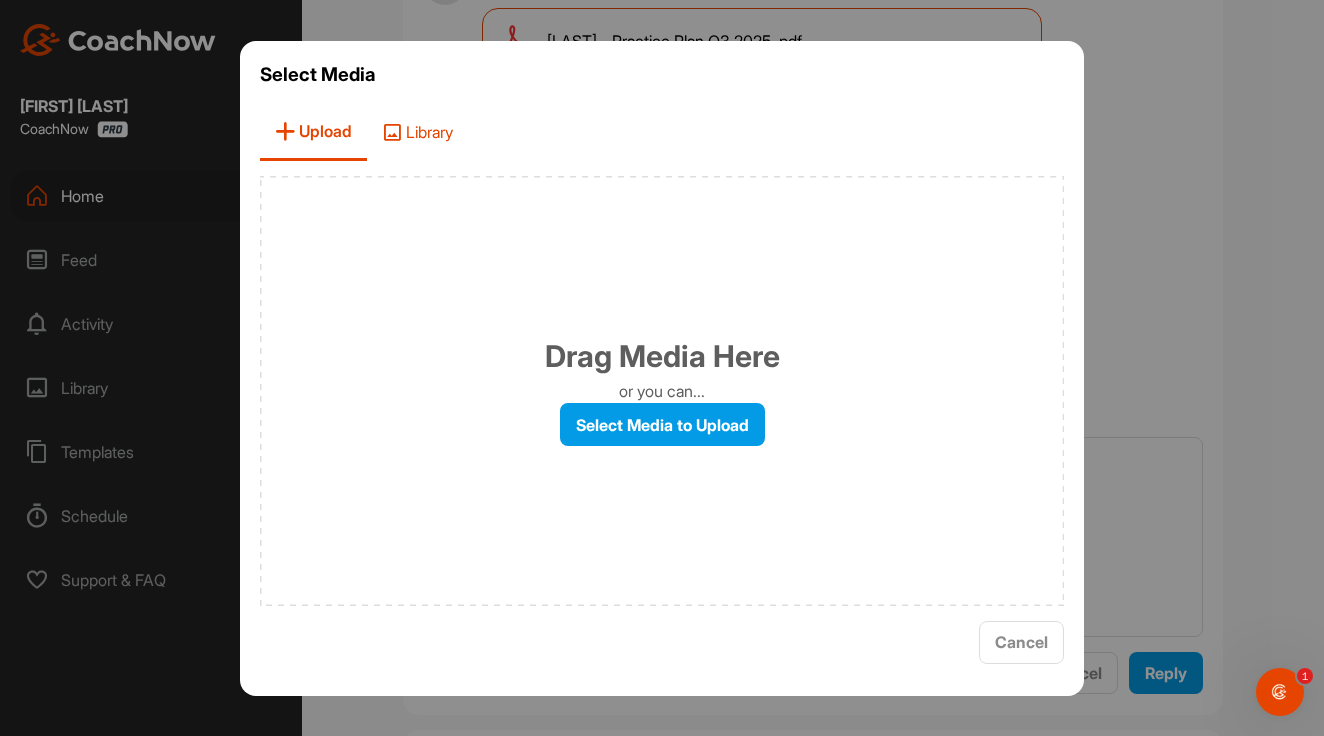 click on "Library" at bounding box center [417, 132] 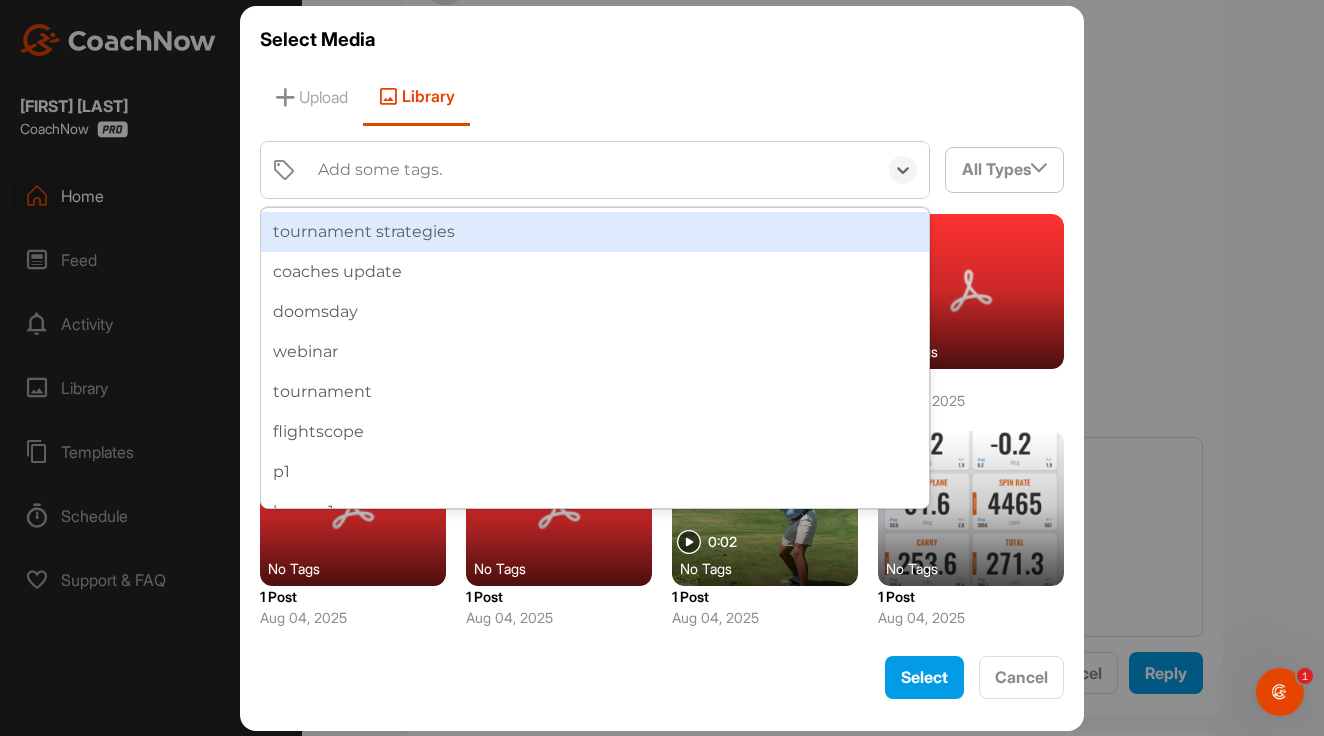 click on "Add some tags." at bounding box center [380, 170] 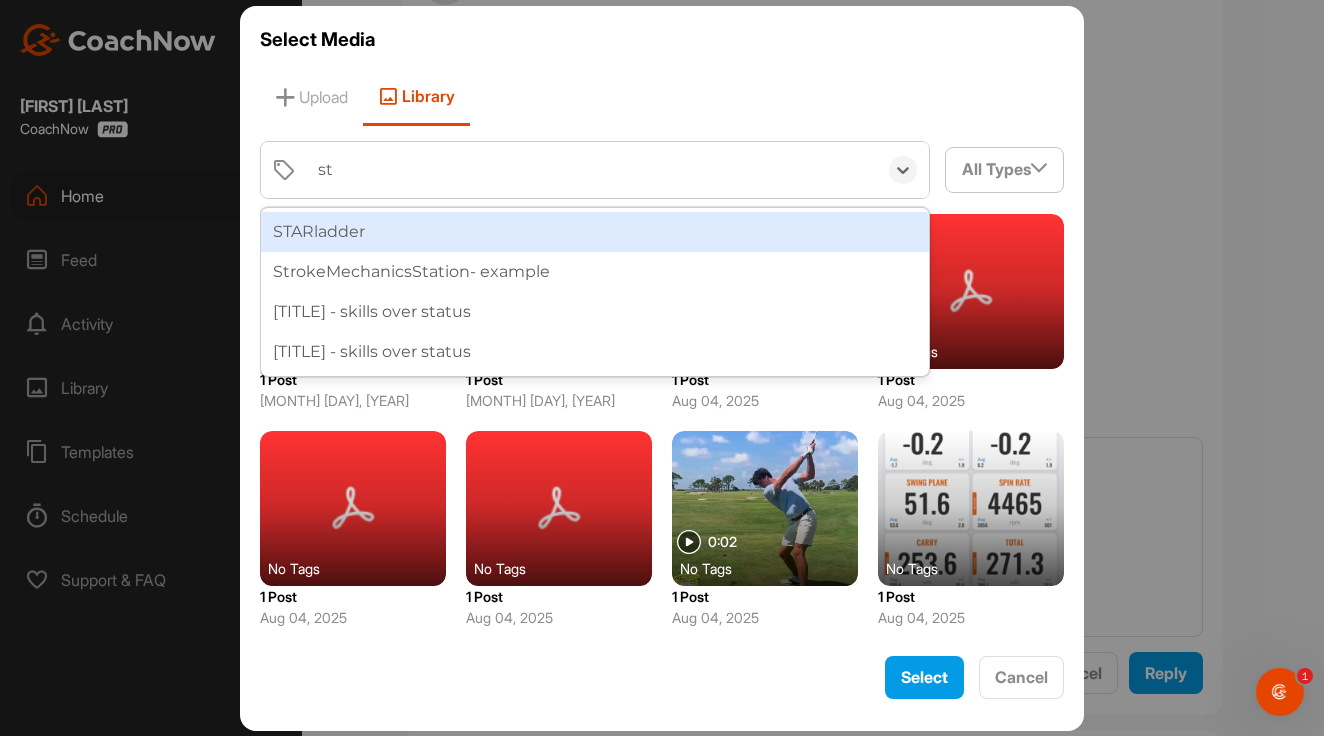 type on "s" 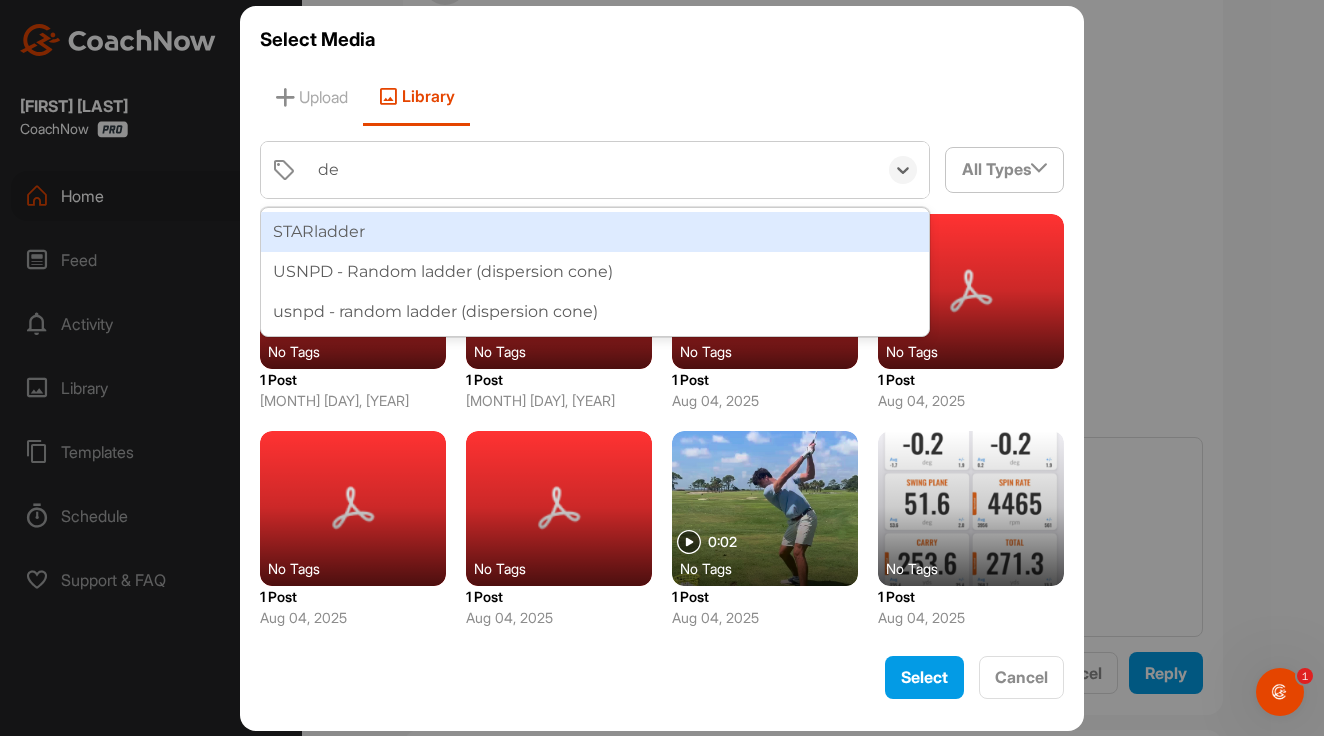 type on "d" 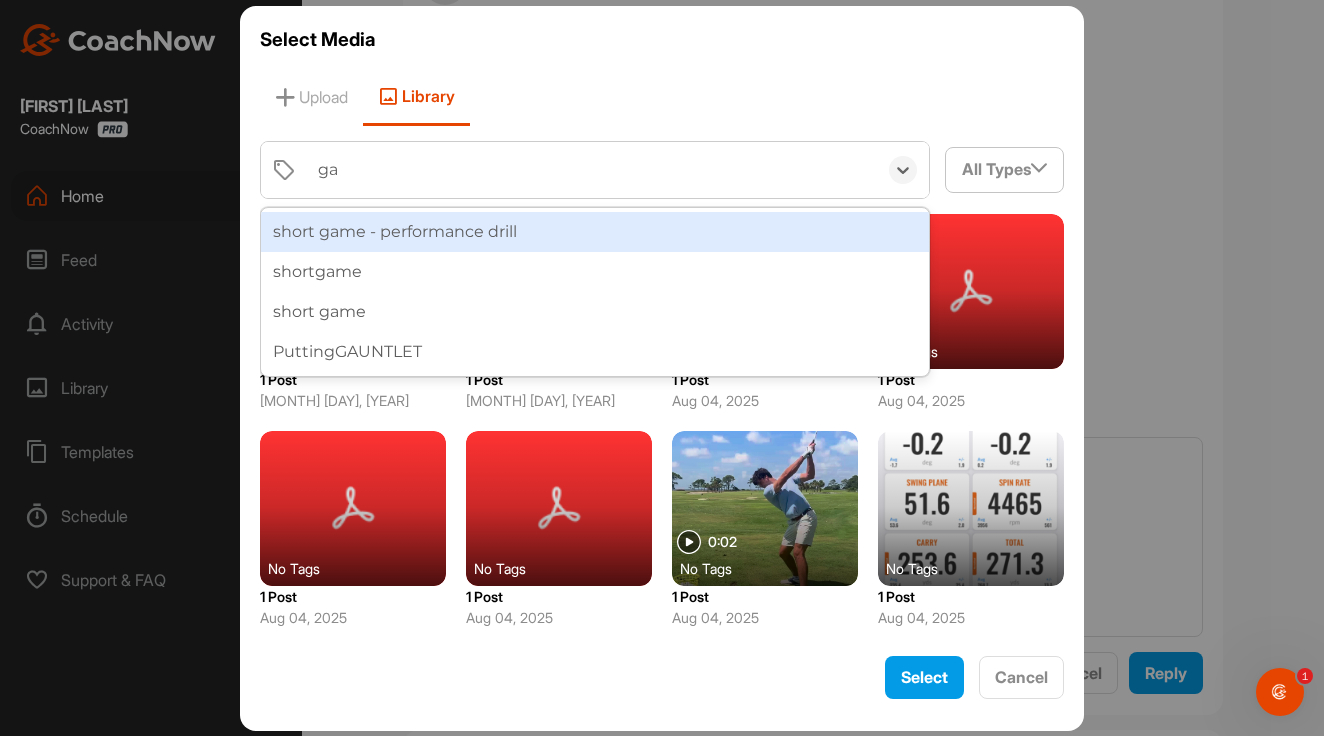 type on "gau" 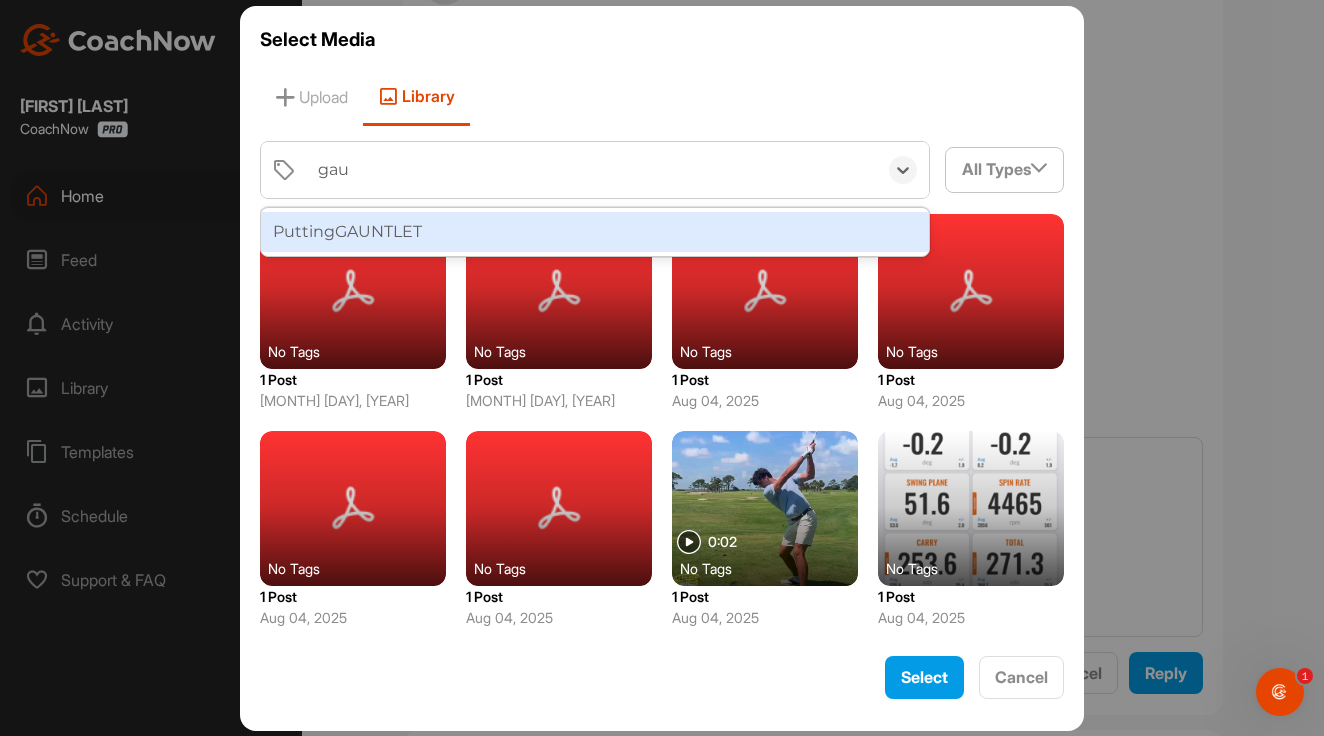 click on "PuttingGAUNTLET" at bounding box center [595, 232] 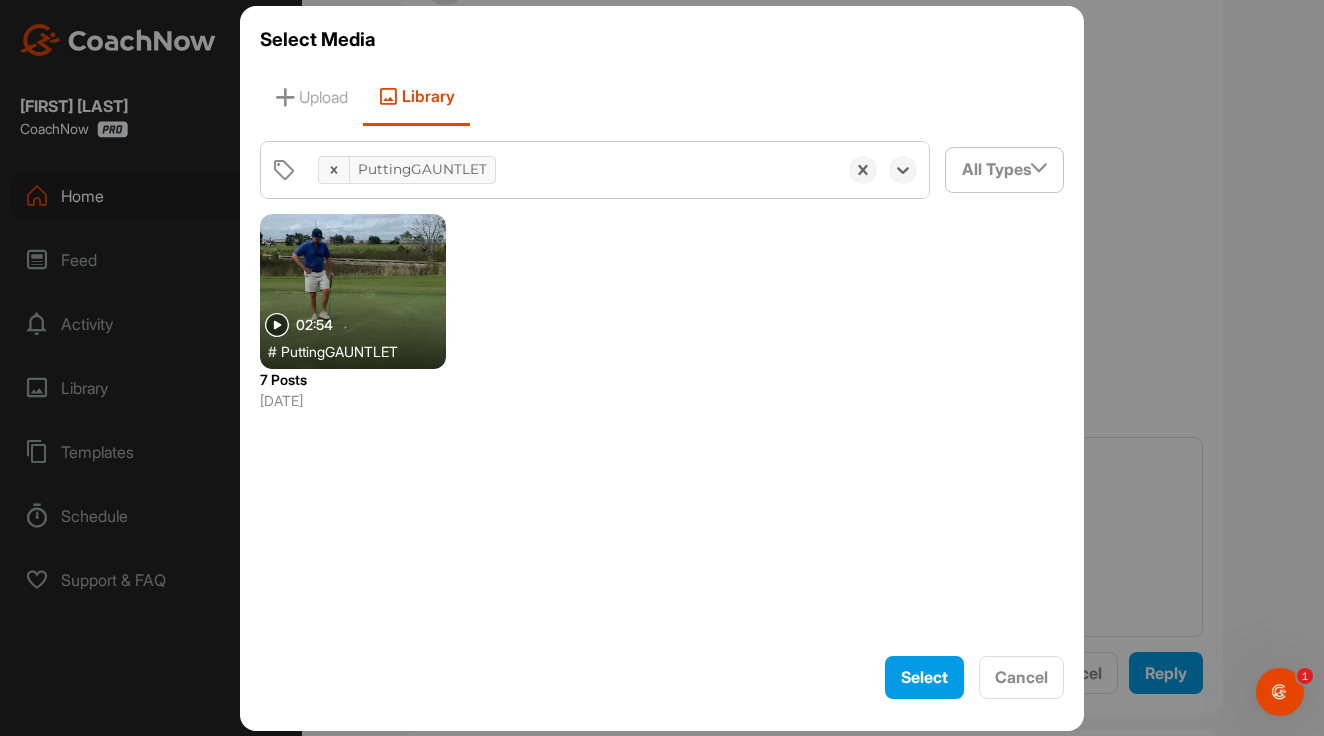 click at bounding box center [353, 291] 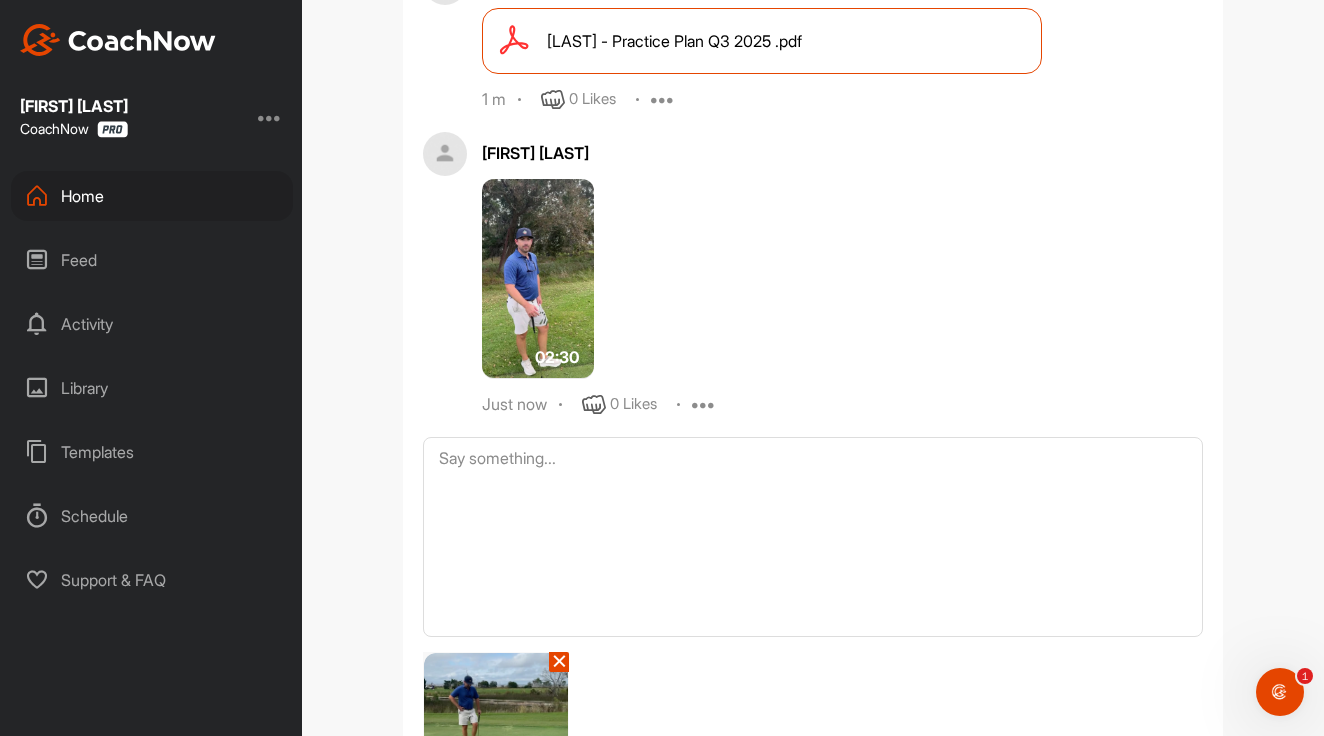 scroll, scrollTop: 1057, scrollLeft: 0, axis: vertical 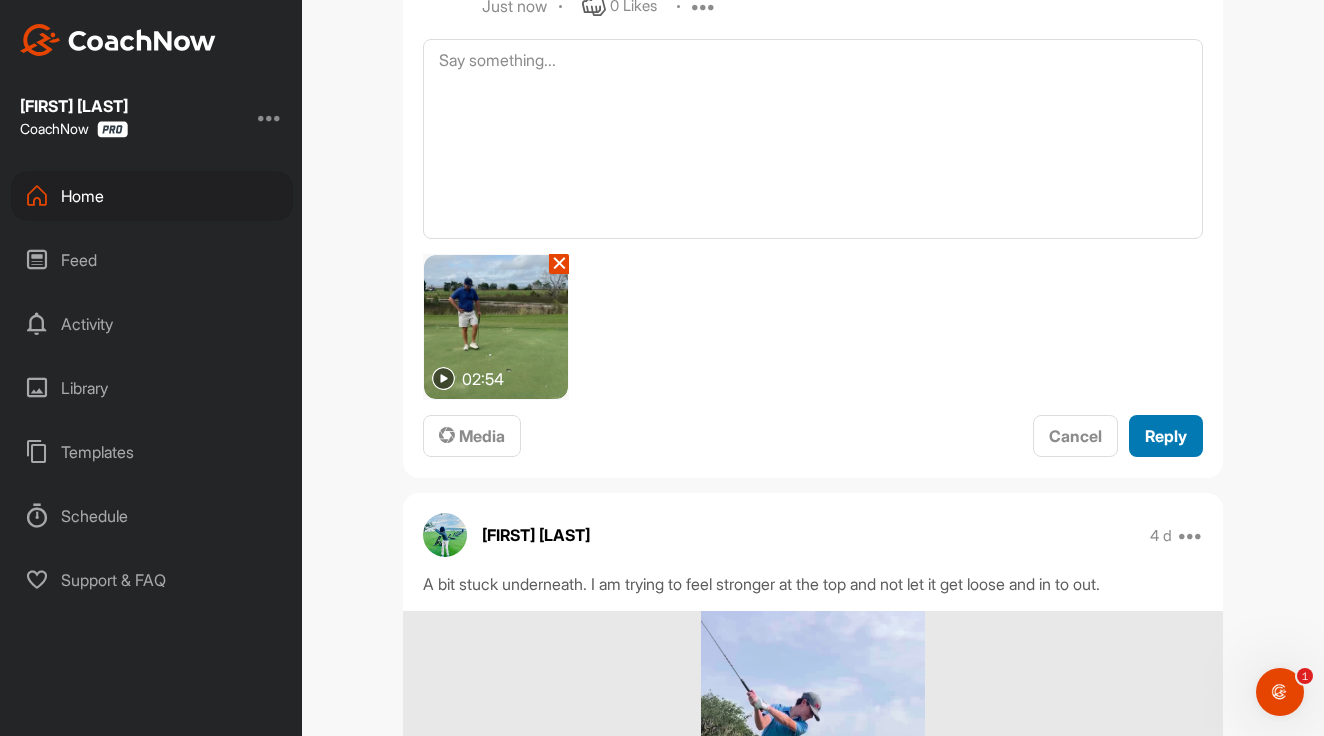 click on "Reply" at bounding box center [1166, 436] 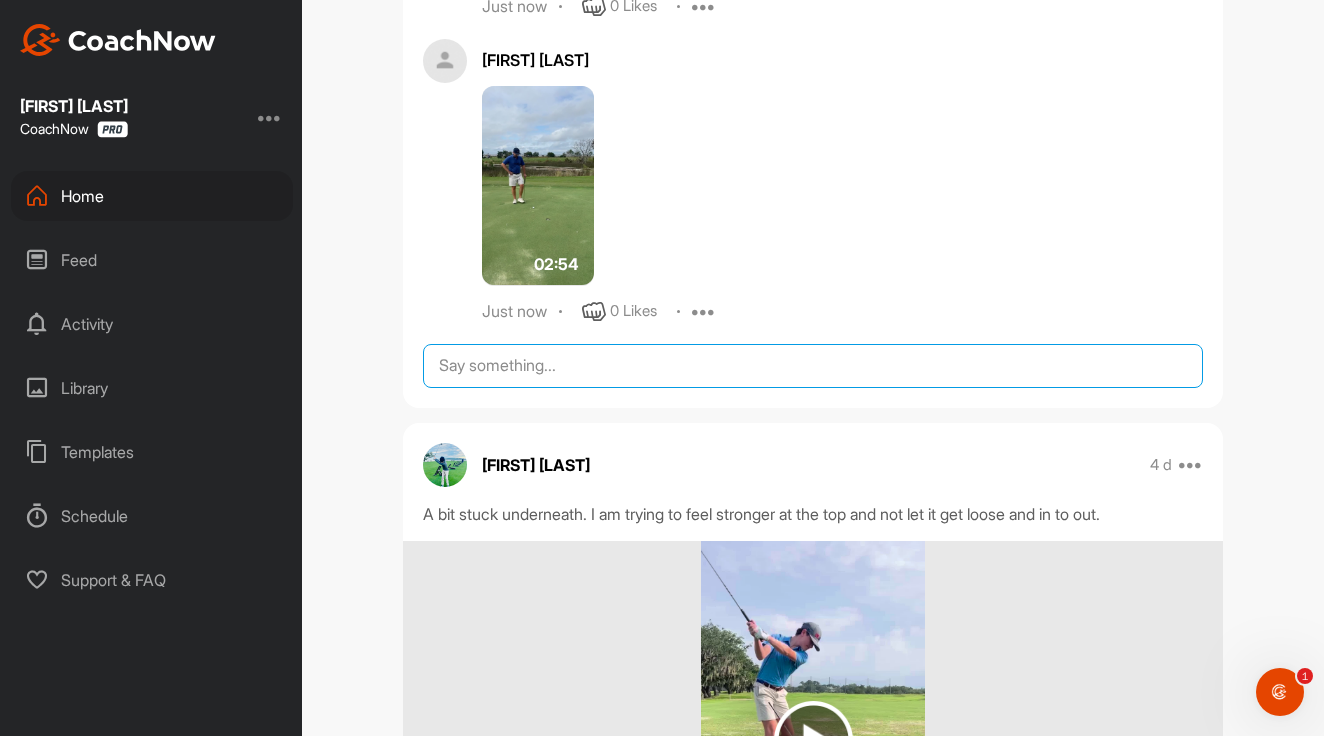 click at bounding box center (813, 366) 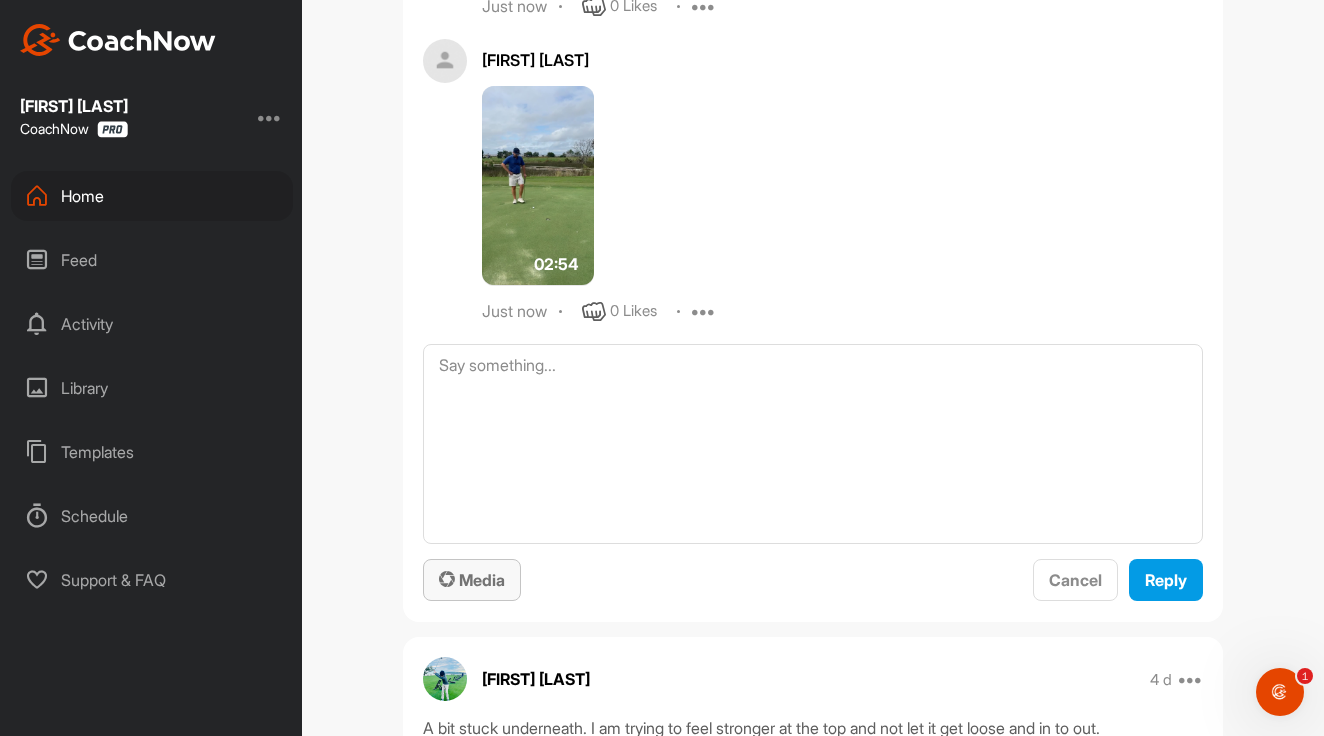 click on "Media" at bounding box center (472, 580) 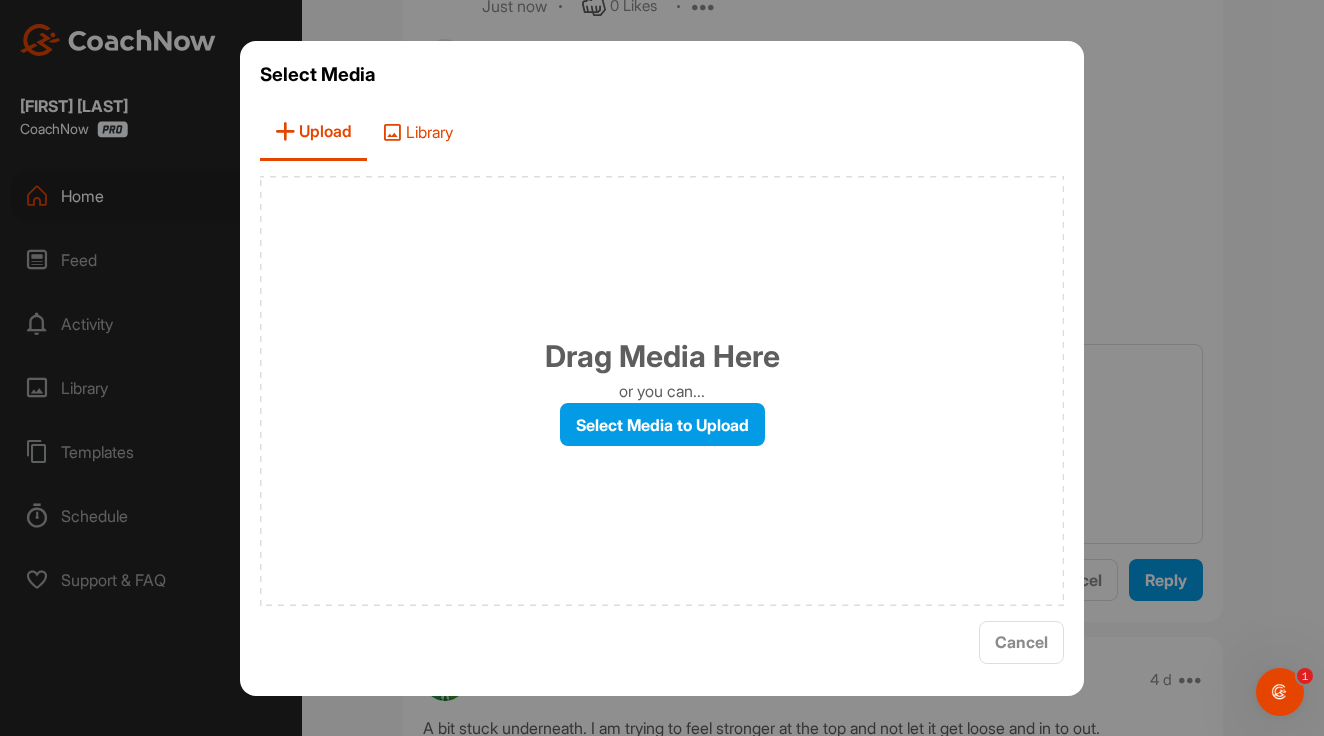 click on "Library" at bounding box center [417, 132] 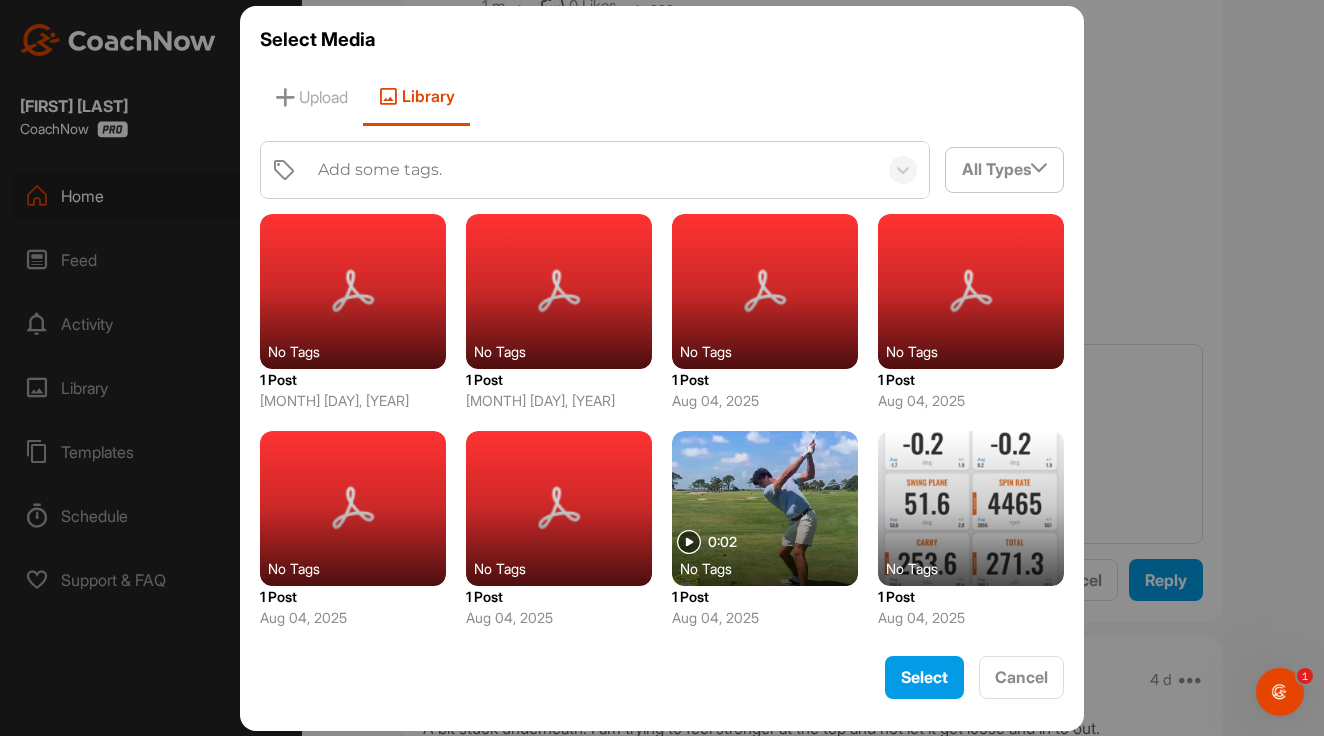 click on "Add some tags." at bounding box center (592, 170) 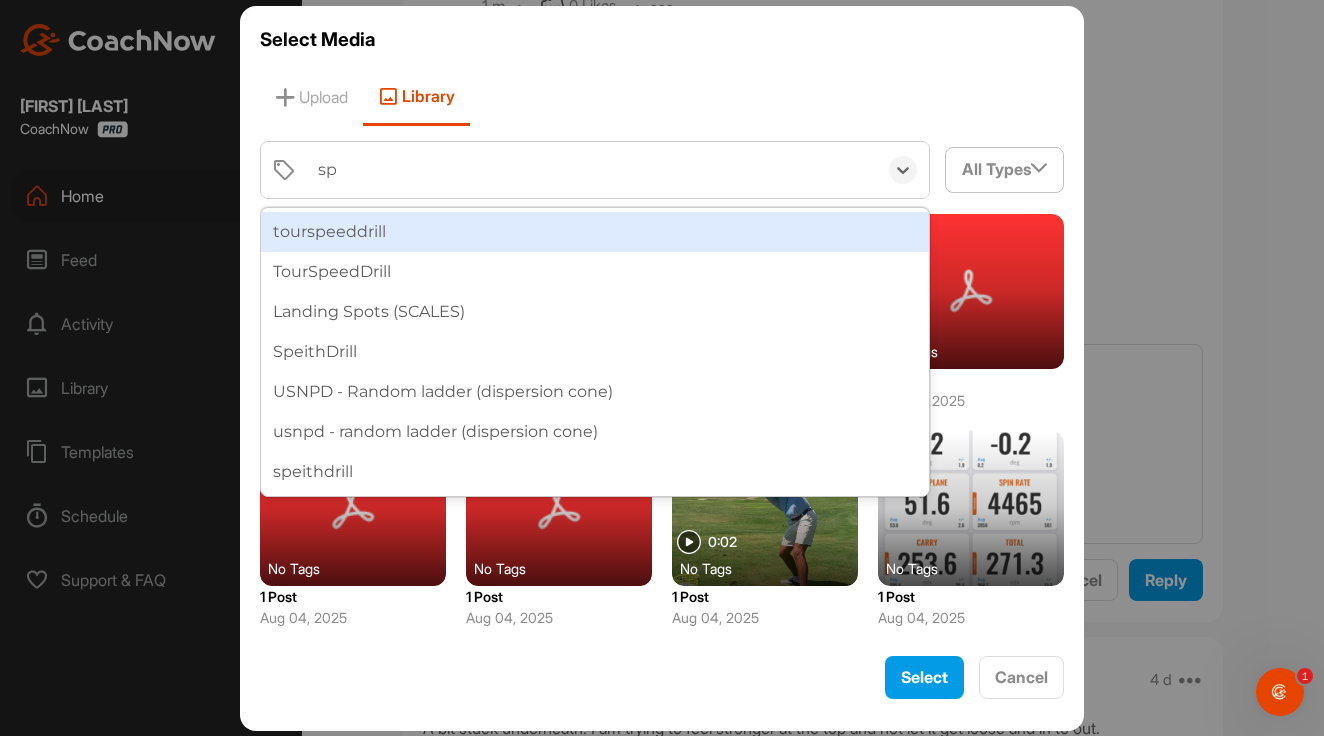 type on "spe" 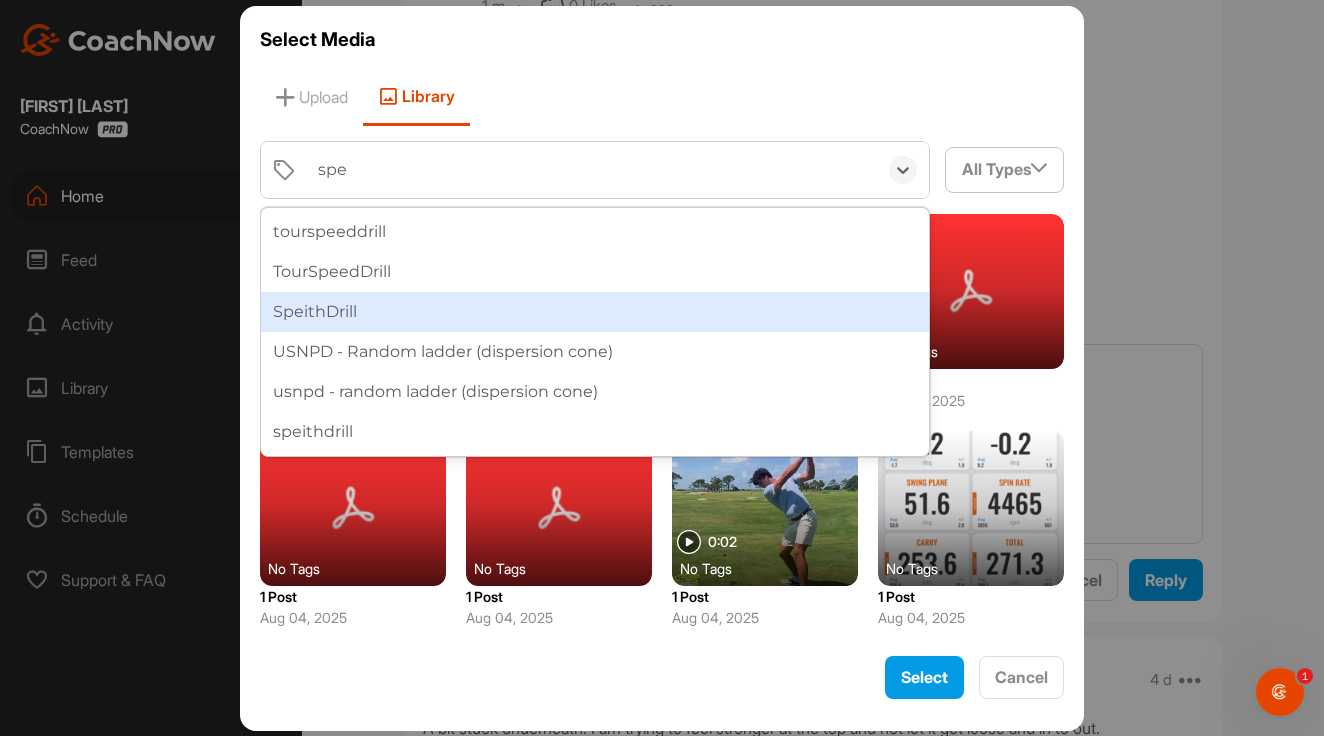 click on "SpeithDrill" at bounding box center [595, 312] 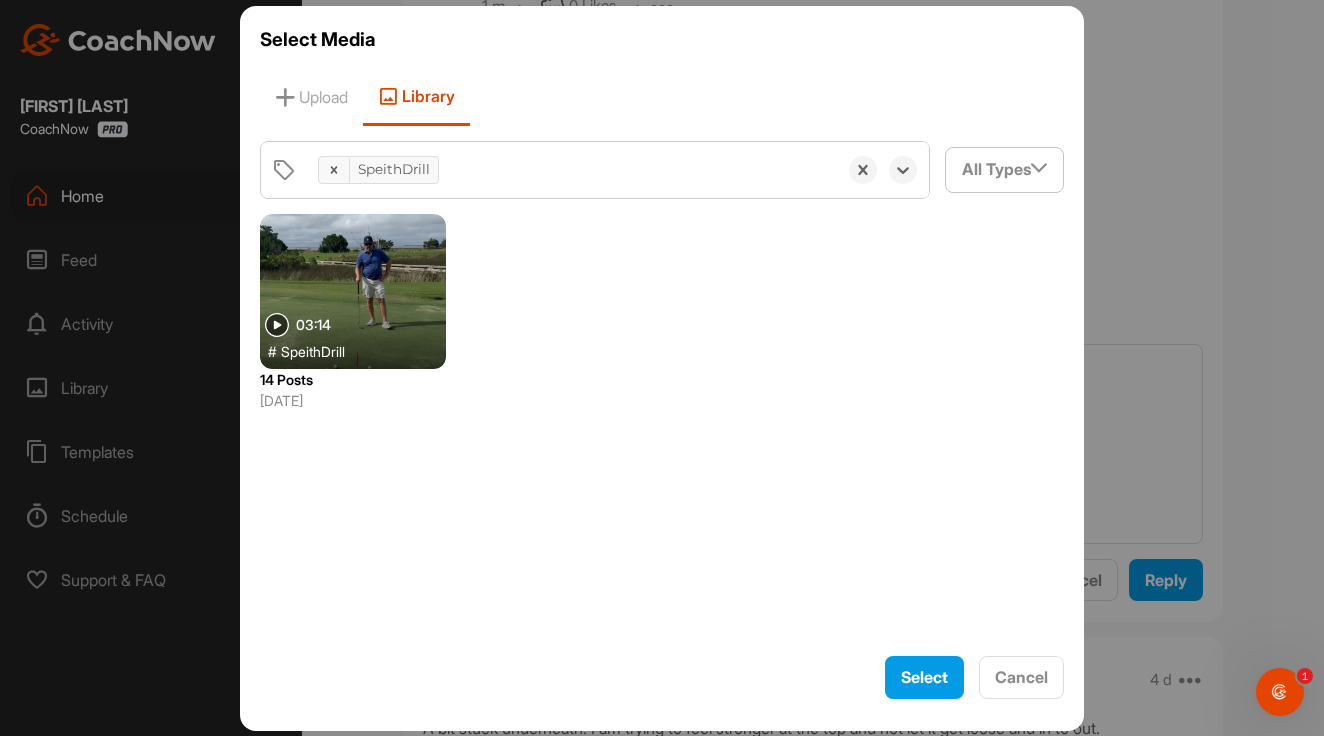 click at bounding box center (353, 291) 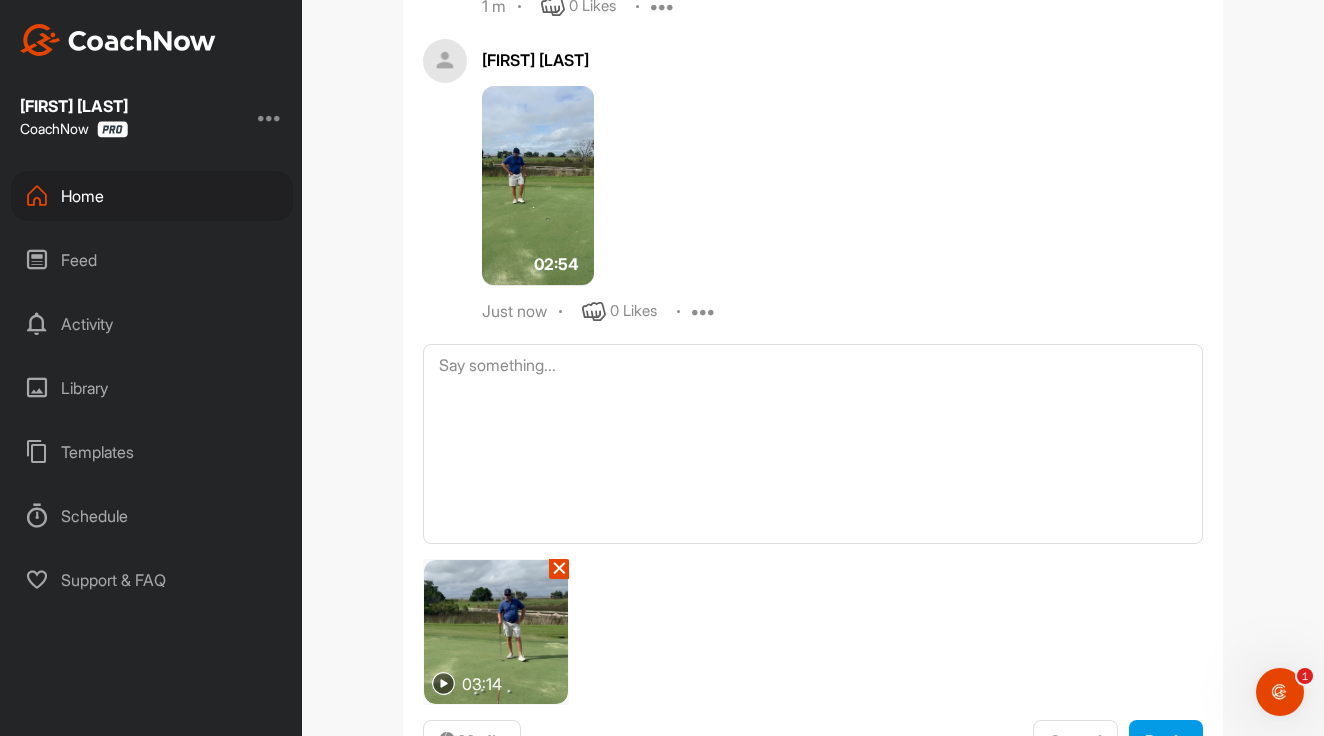 scroll, scrollTop: 1239, scrollLeft: 0, axis: vertical 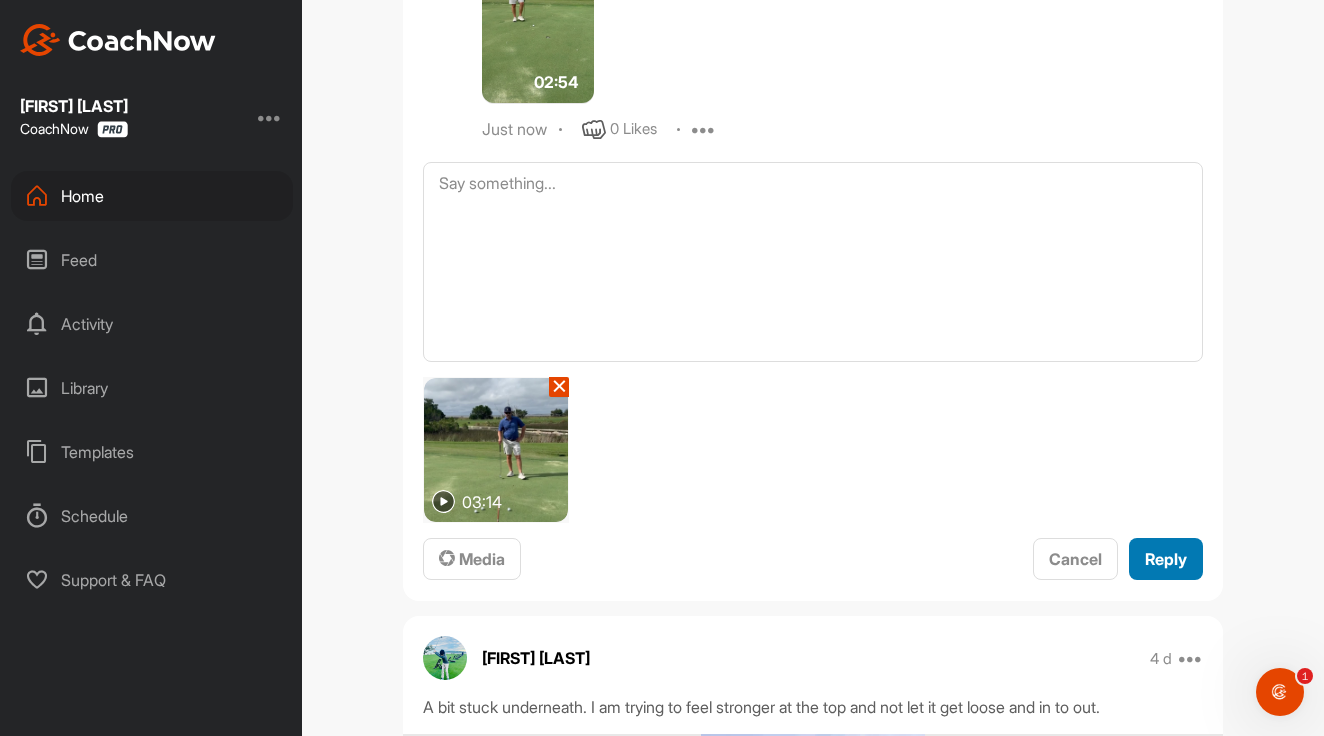 click on "Reply" at bounding box center (1166, 559) 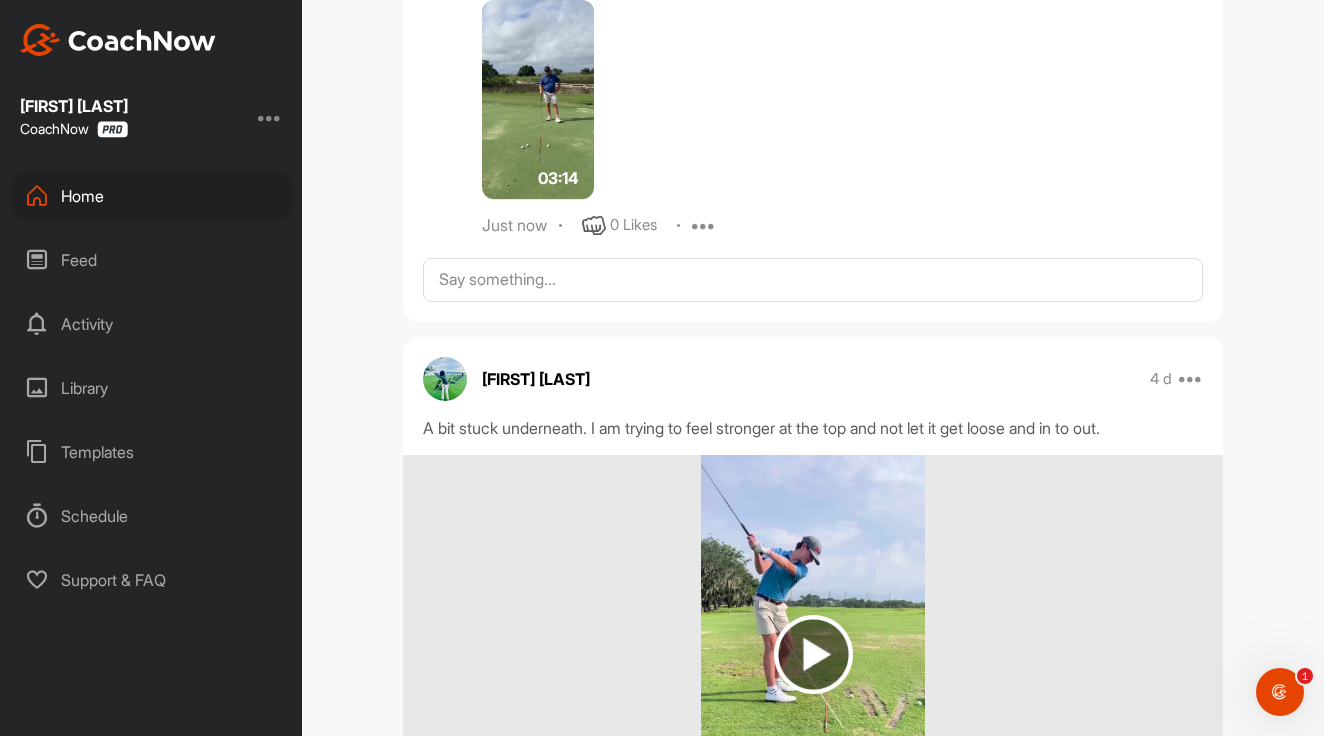 scroll, scrollTop: 1444, scrollLeft: 0, axis: vertical 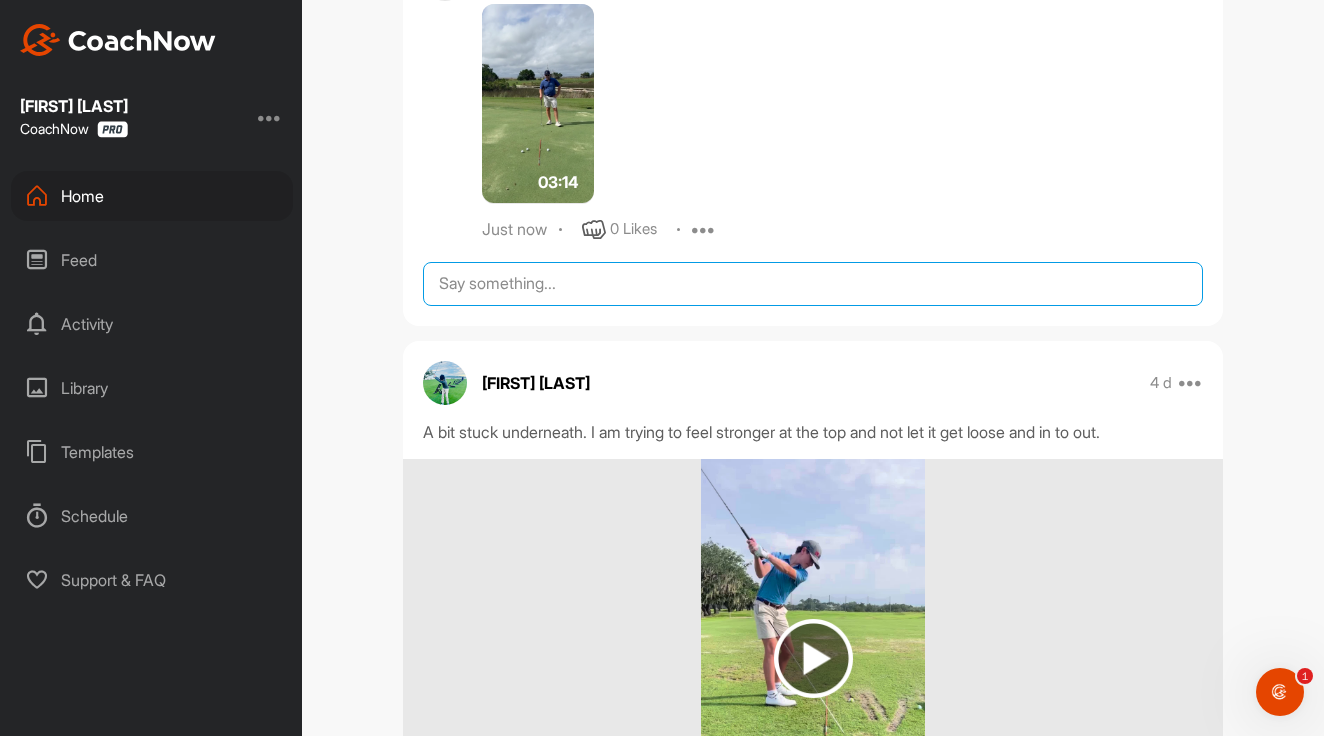 click at bounding box center [813, 284] 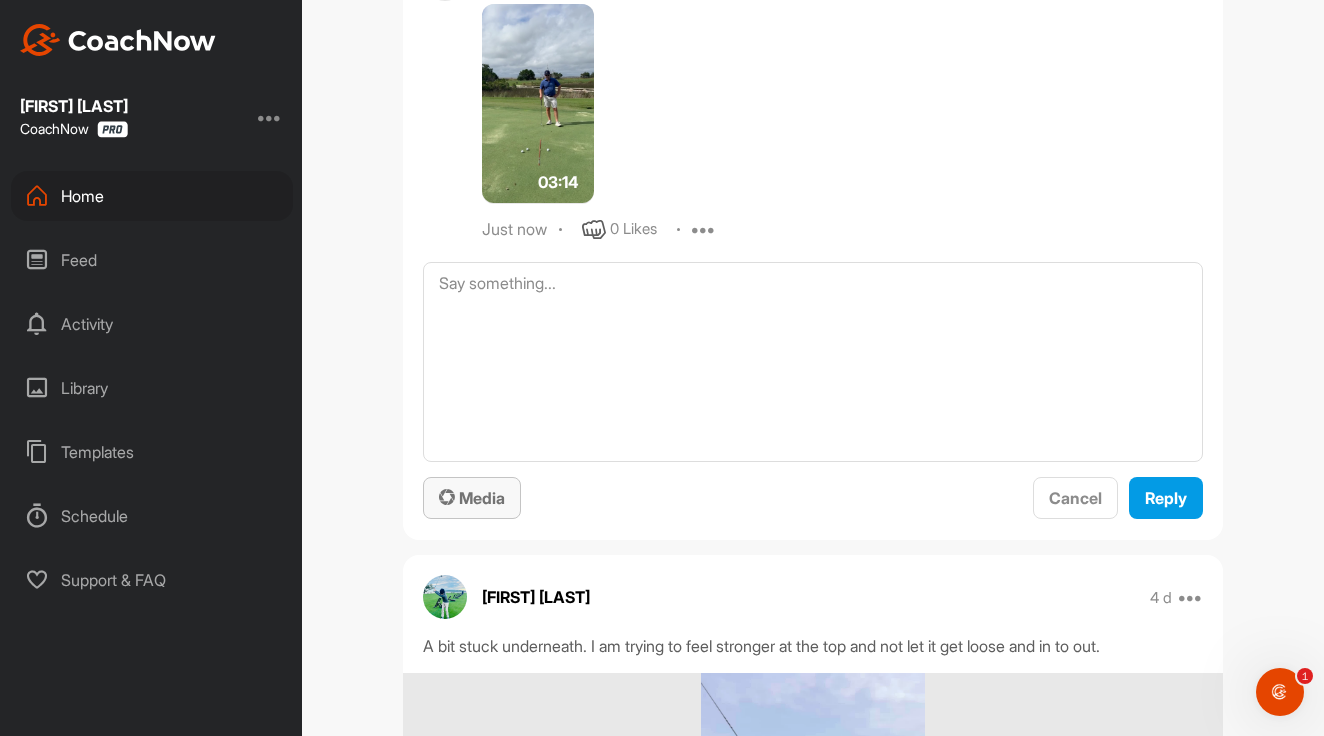 click on "Media" at bounding box center [472, 498] 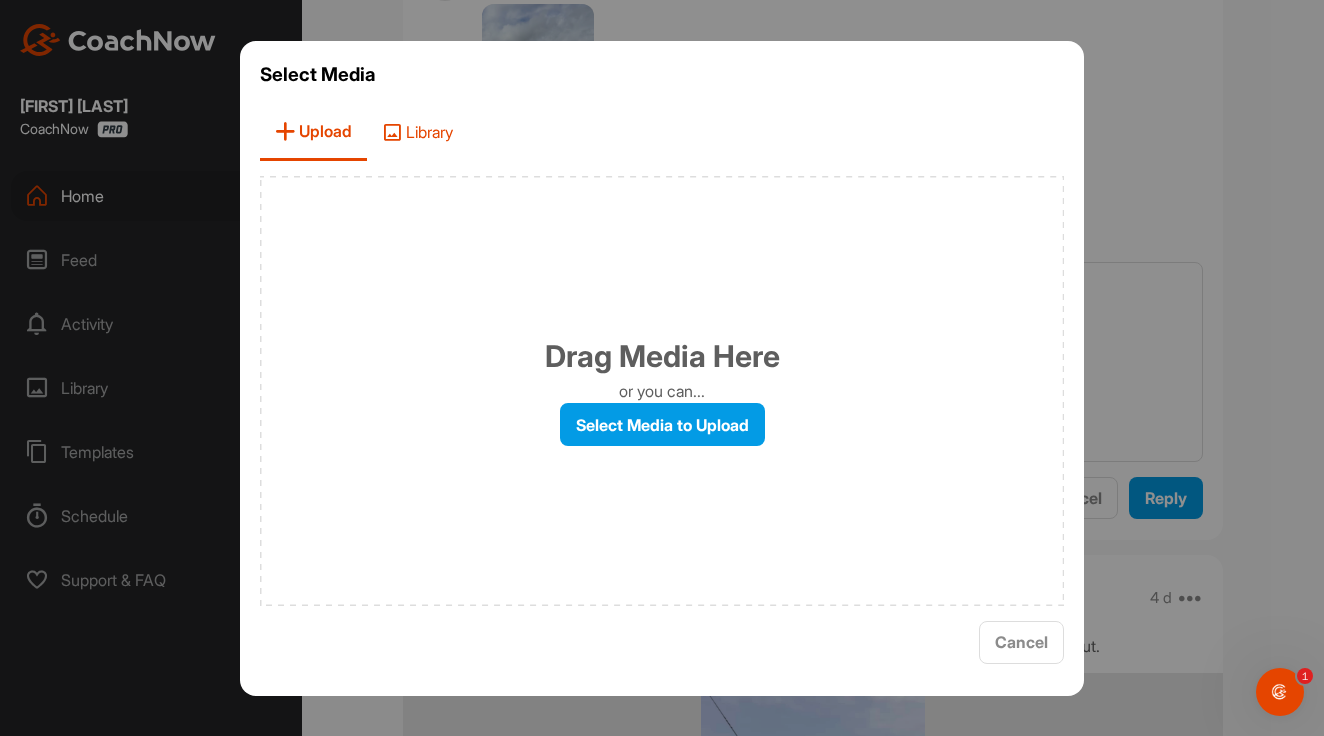 click at bounding box center (392, 132) 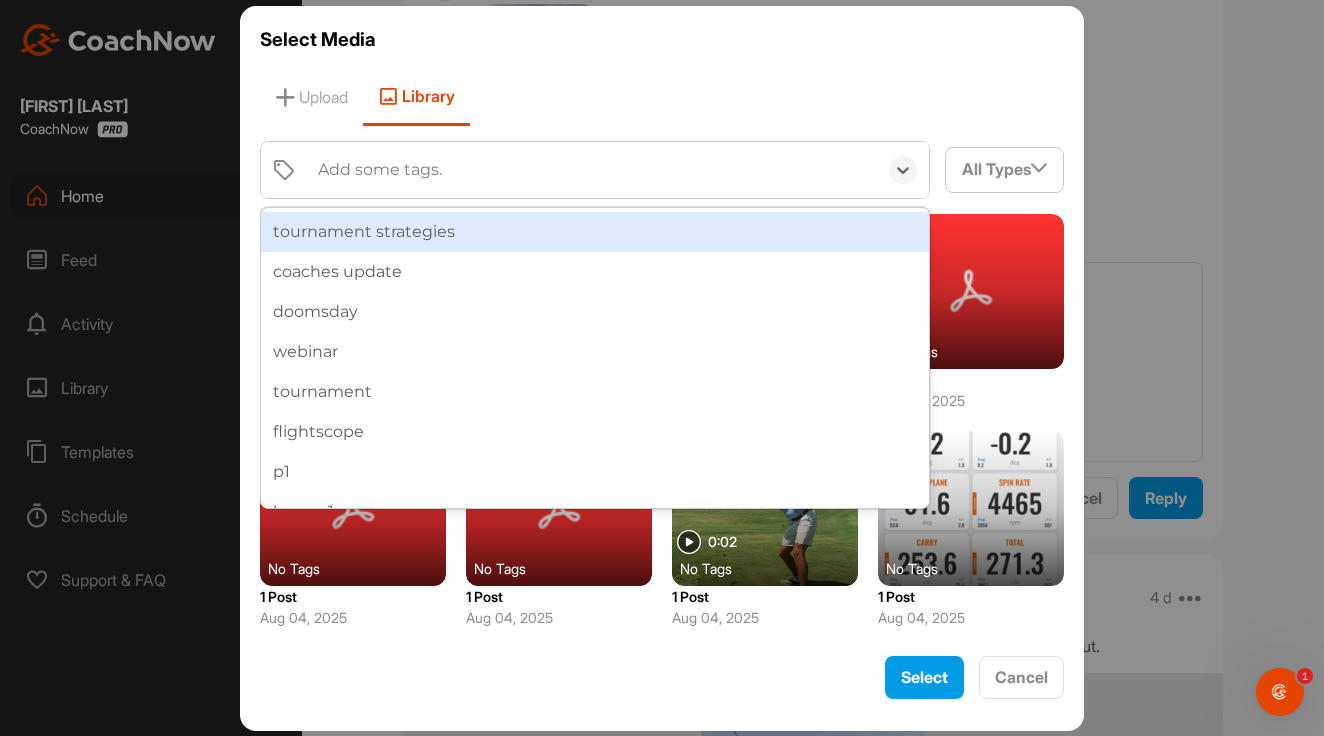 click on "Add some tags." at bounding box center [380, 170] 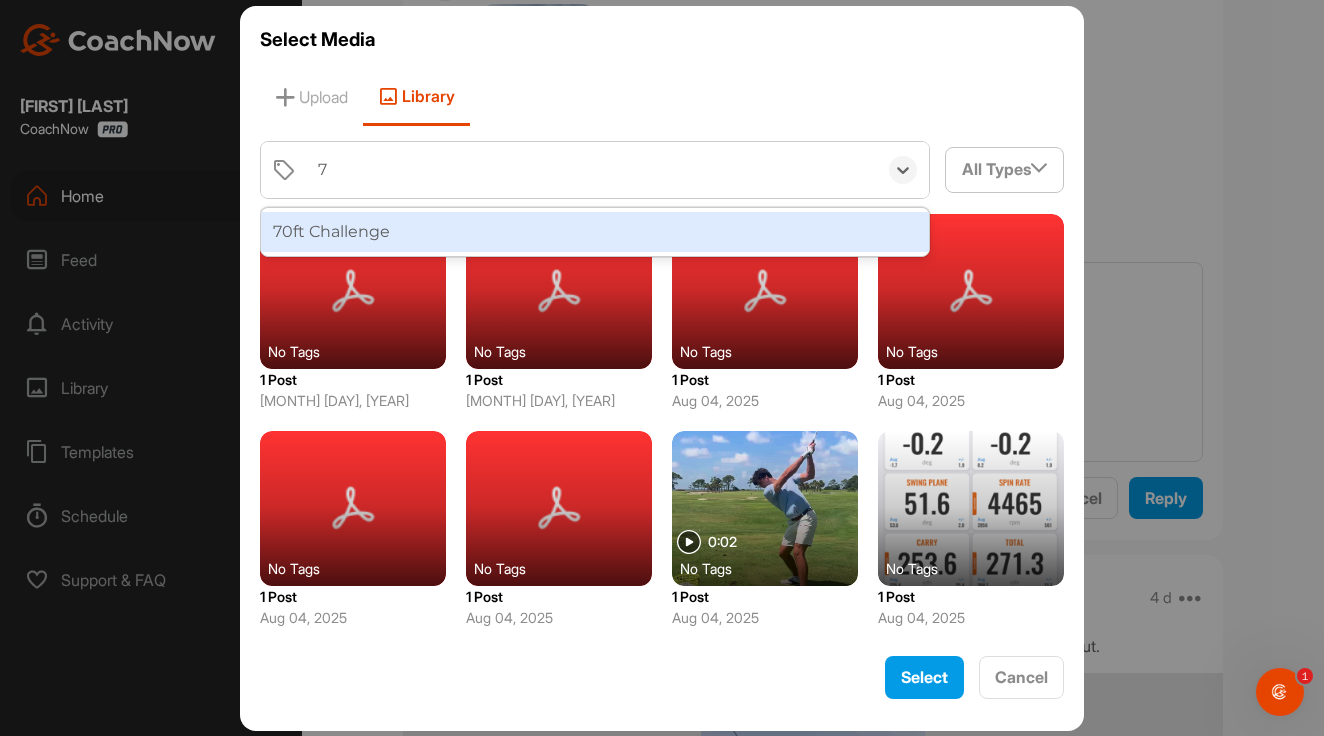 type on "70" 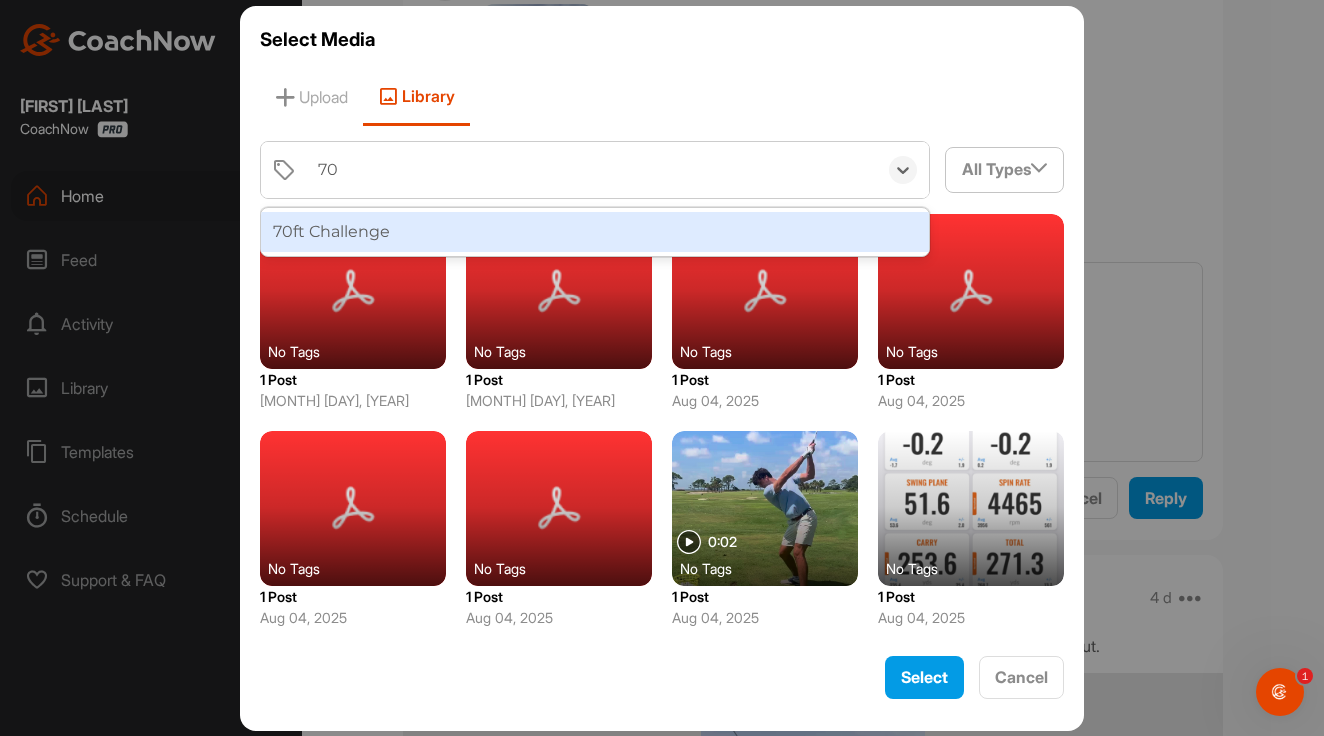 click on "70ft Challenge" at bounding box center (595, 232) 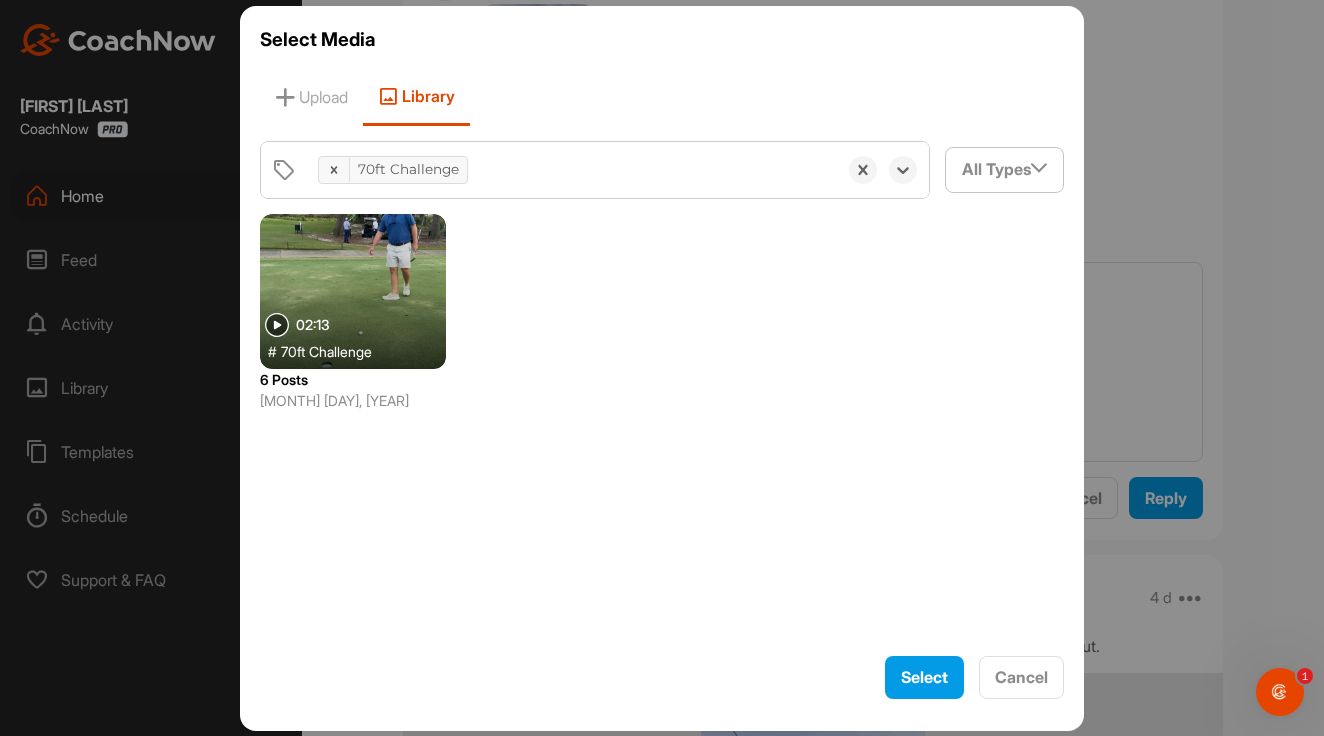 click at bounding box center (353, 291) 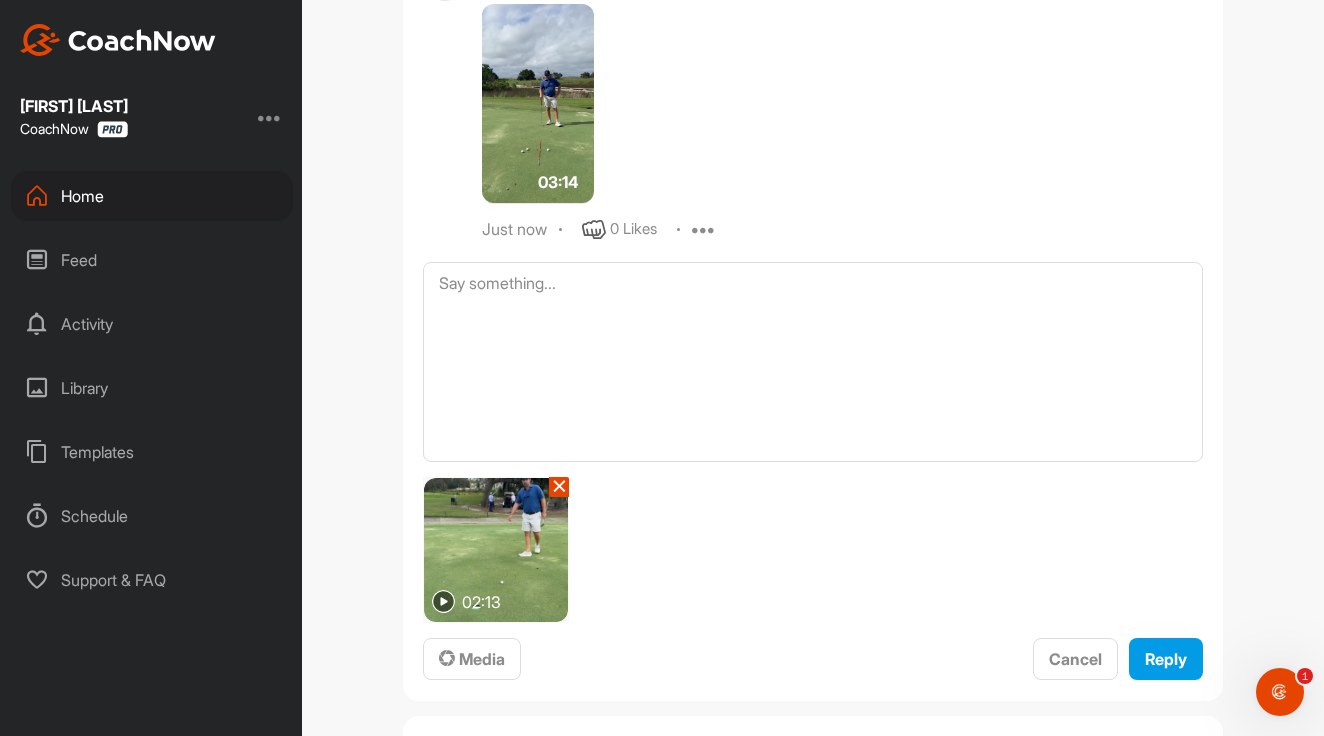 scroll, scrollTop: 1629, scrollLeft: 0, axis: vertical 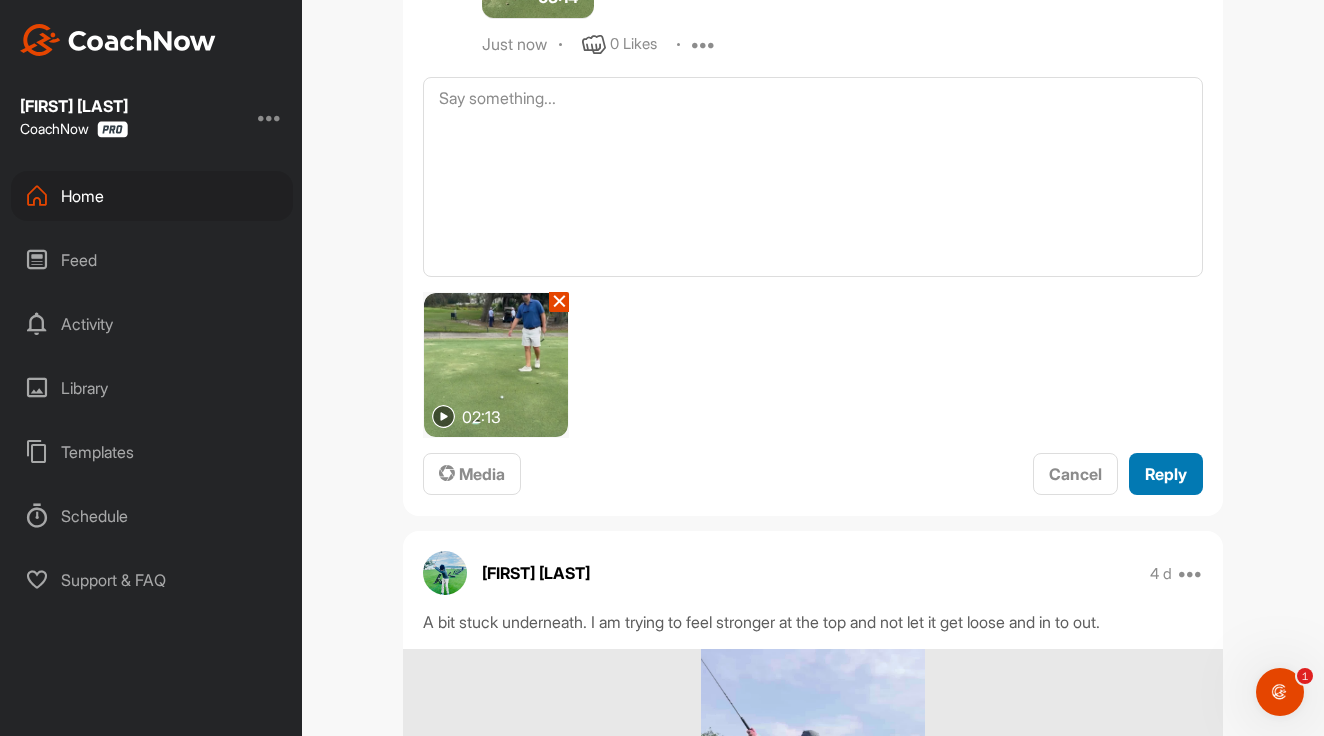 click on "Reply" at bounding box center (1166, 474) 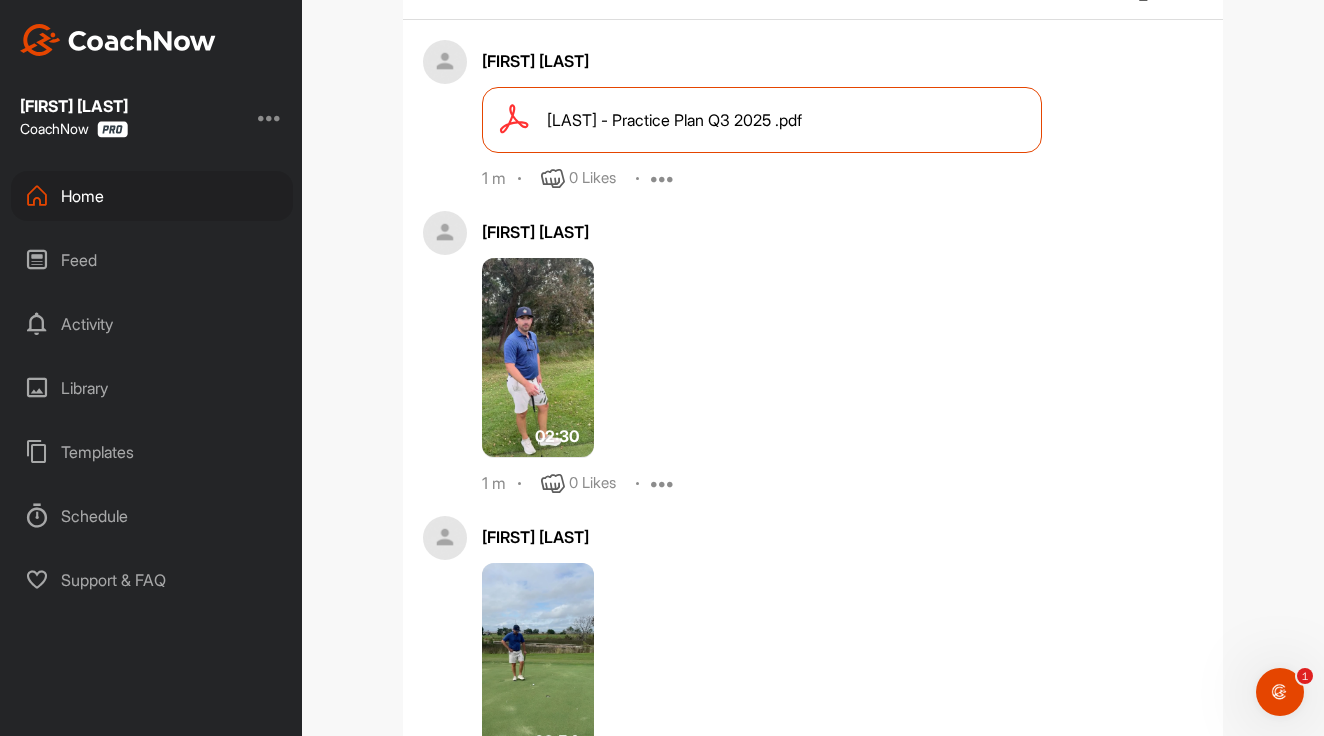 scroll, scrollTop: 0, scrollLeft: 0, axis: both 